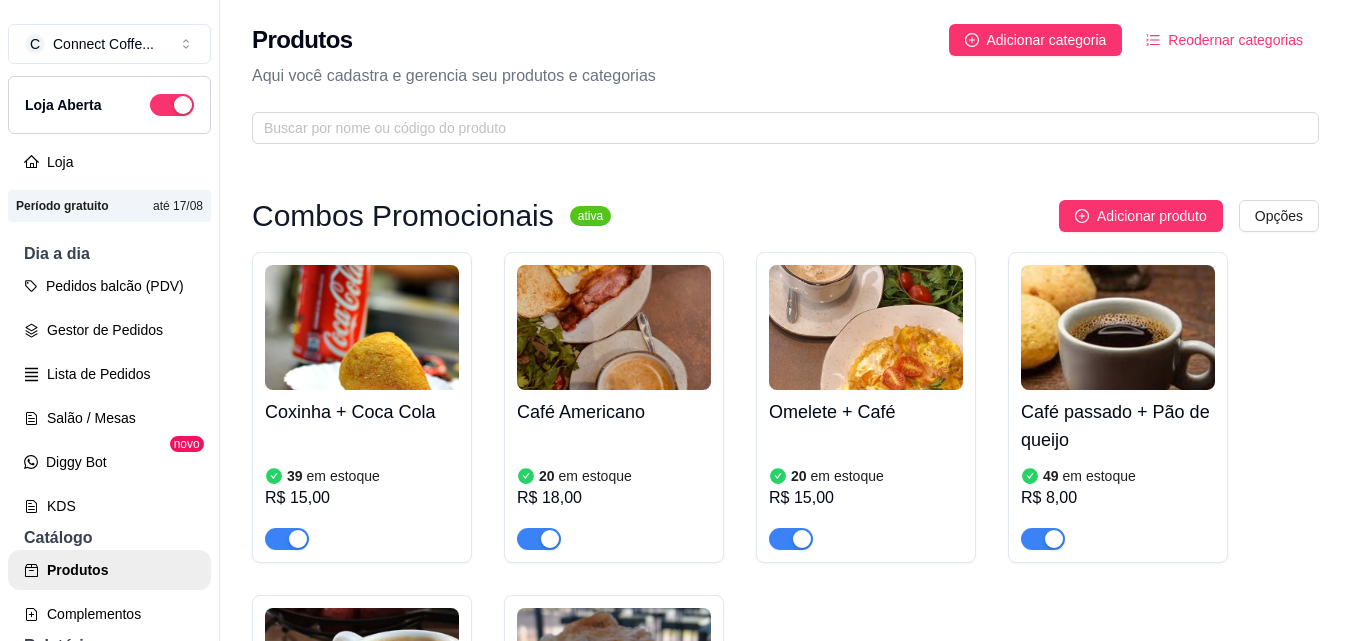 scroll, scrollTop: 0, scrollLeft: 0, axis: both 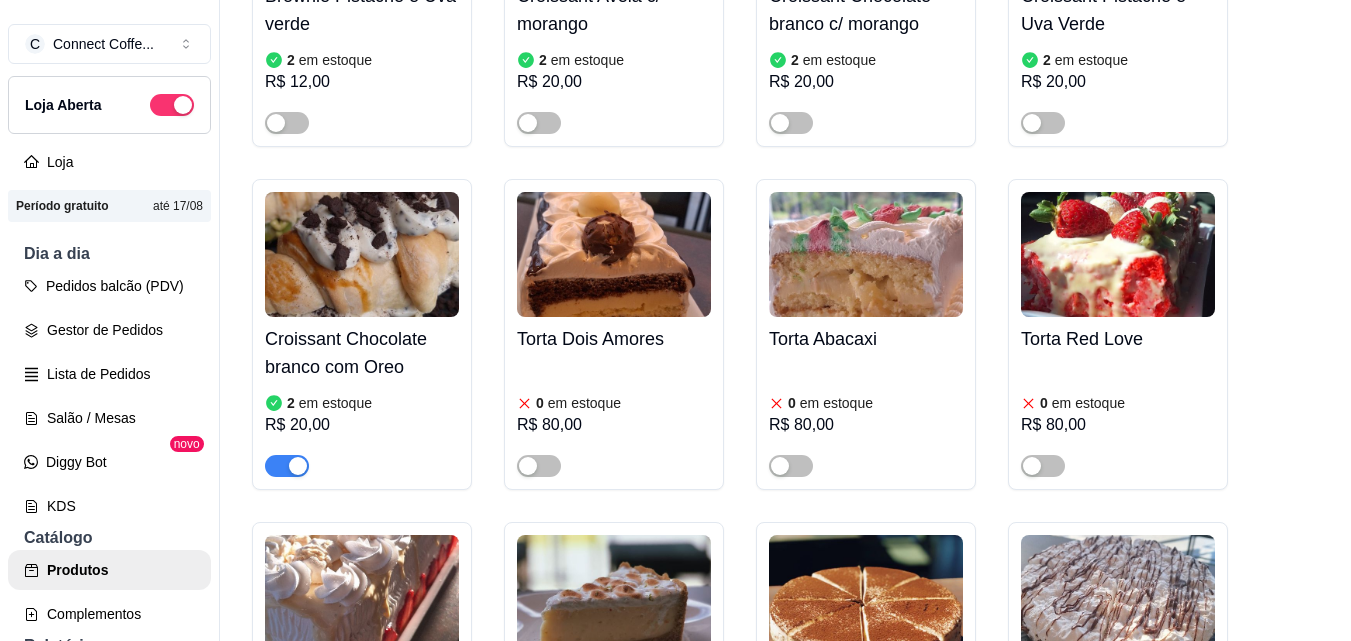 click at bounding box center [614, 254] 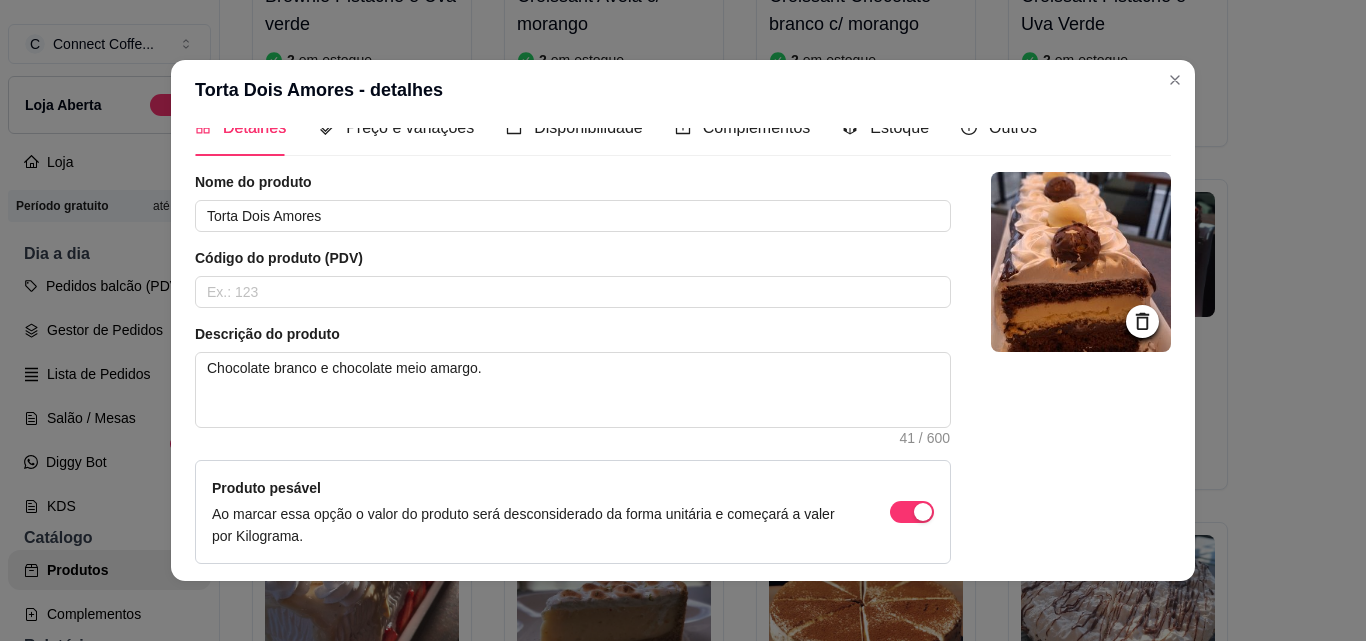scroll, scrollTop: 0, scrollLeft: 0, axis: both 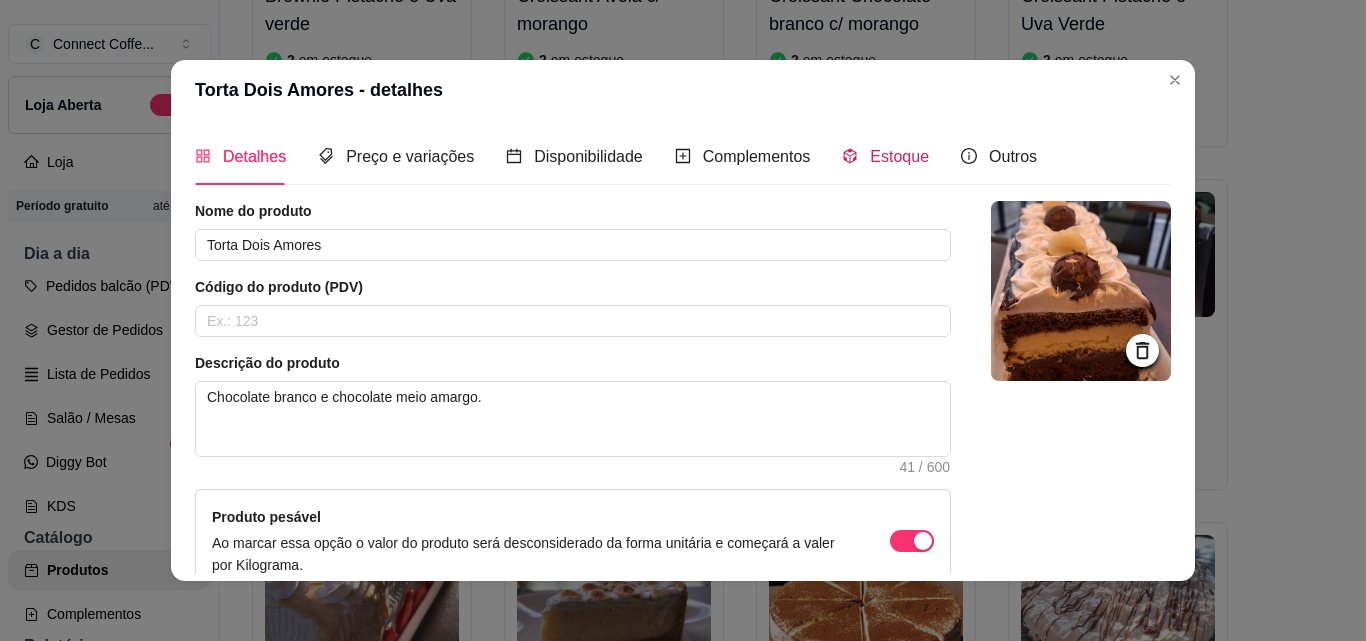 click on "Estoque" at bounding box center (899, 156) 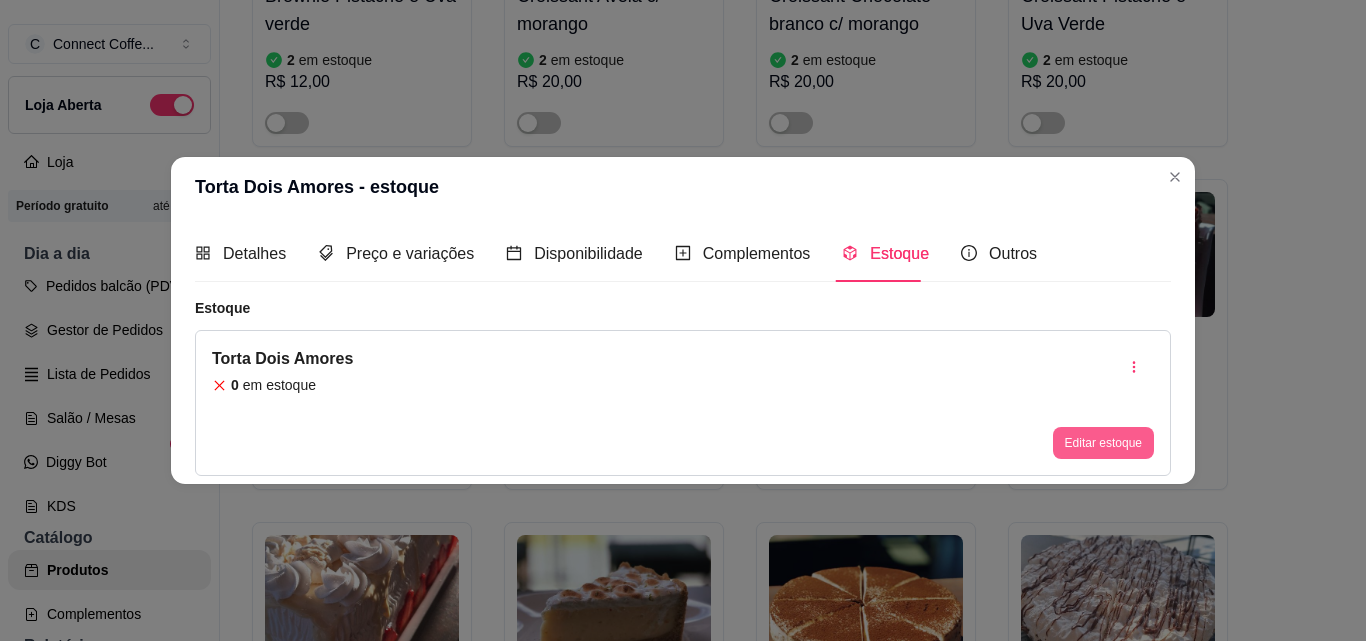 click on "Editar estoque" at bounding box center [1103, 443] 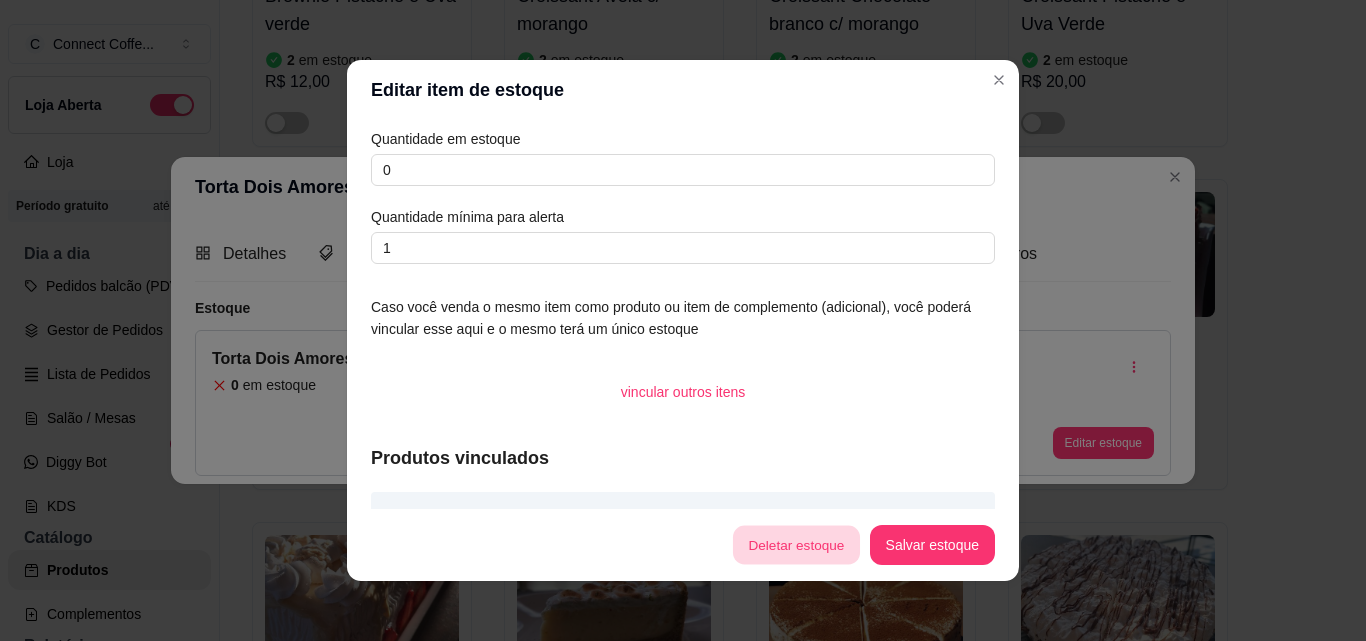click on "Deletar estoque" at bounding box center (796, 545) 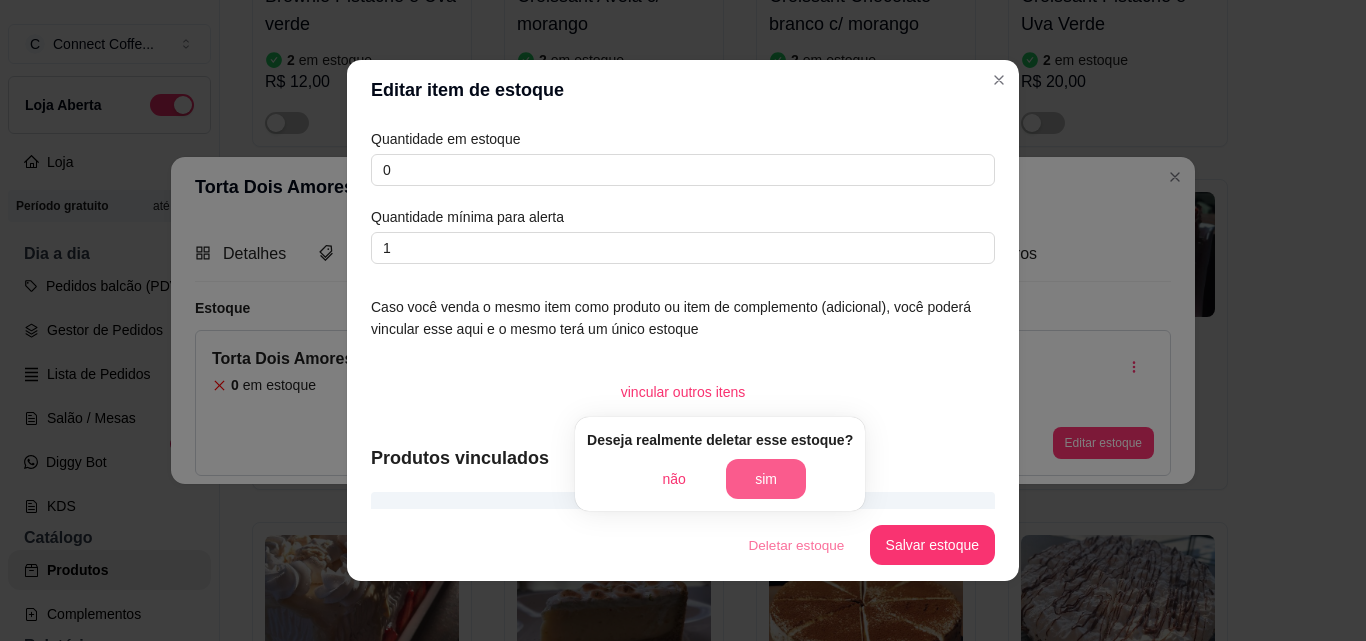 click on "sim" at bounding box center [766, 479] 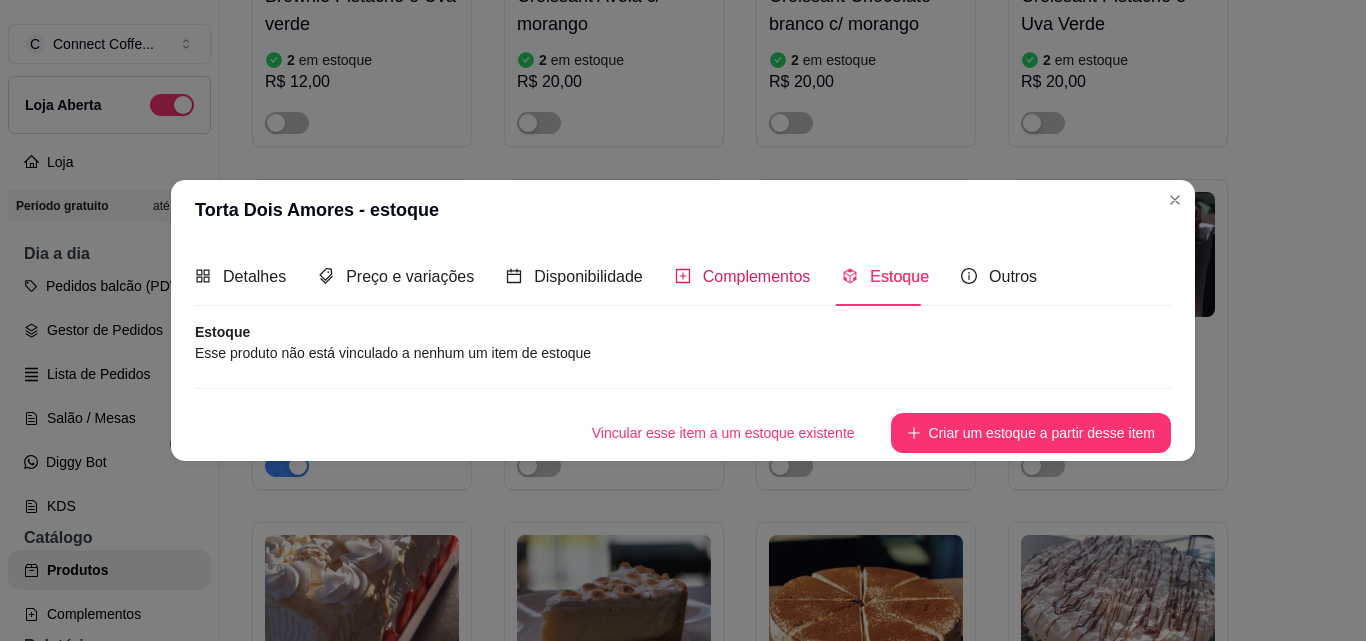click on "Complementos" at bounding box center (757, 276) 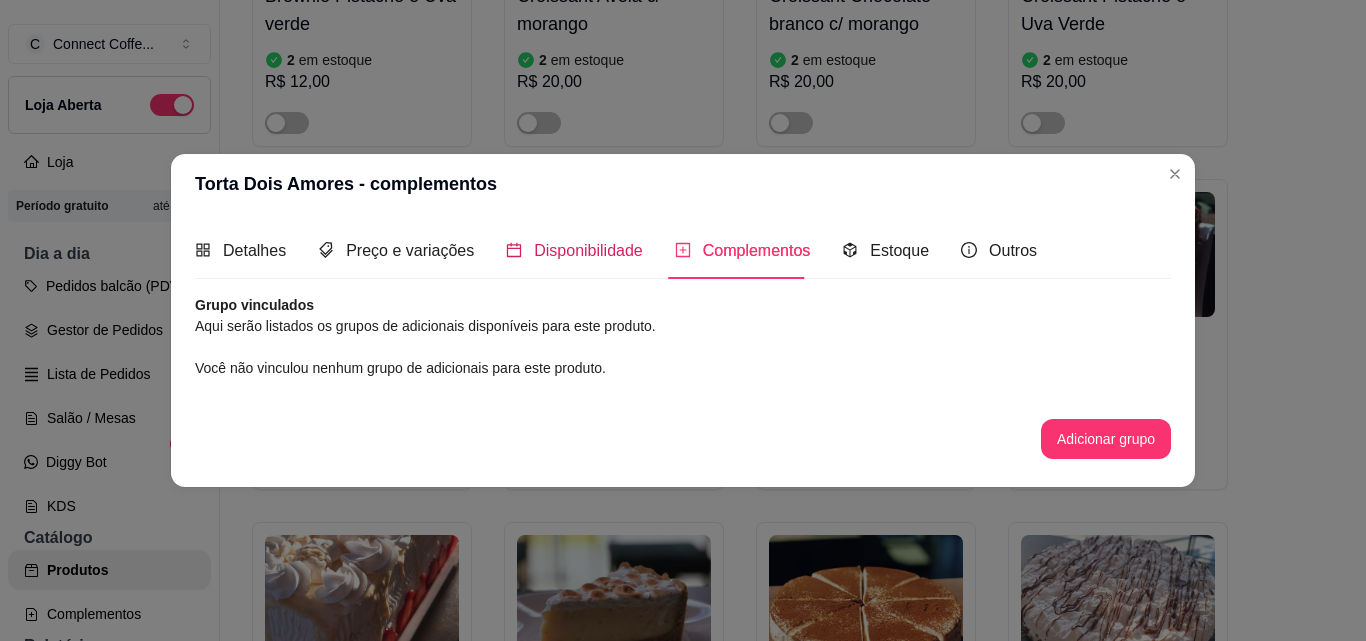 click on "Disponibilidade" at bounding box center (588, 250) 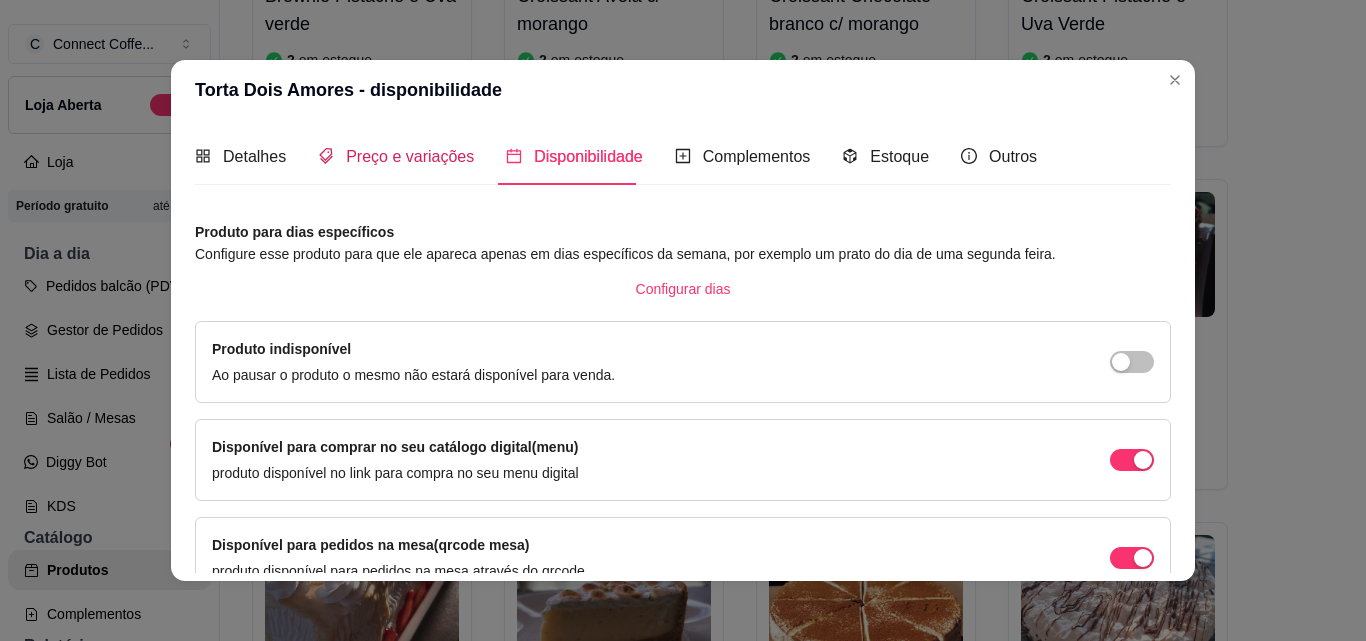 click on "Preço e variações" at bounding box center [410, 156] 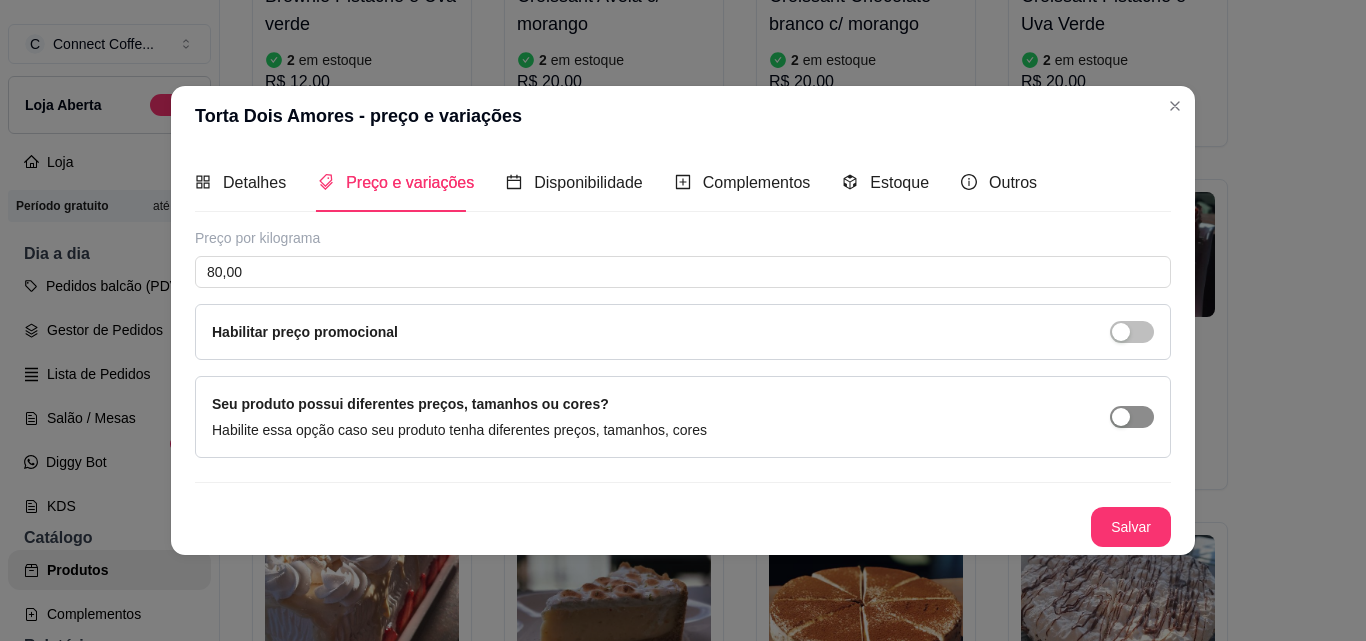 click at bounding box center (1132, 417) 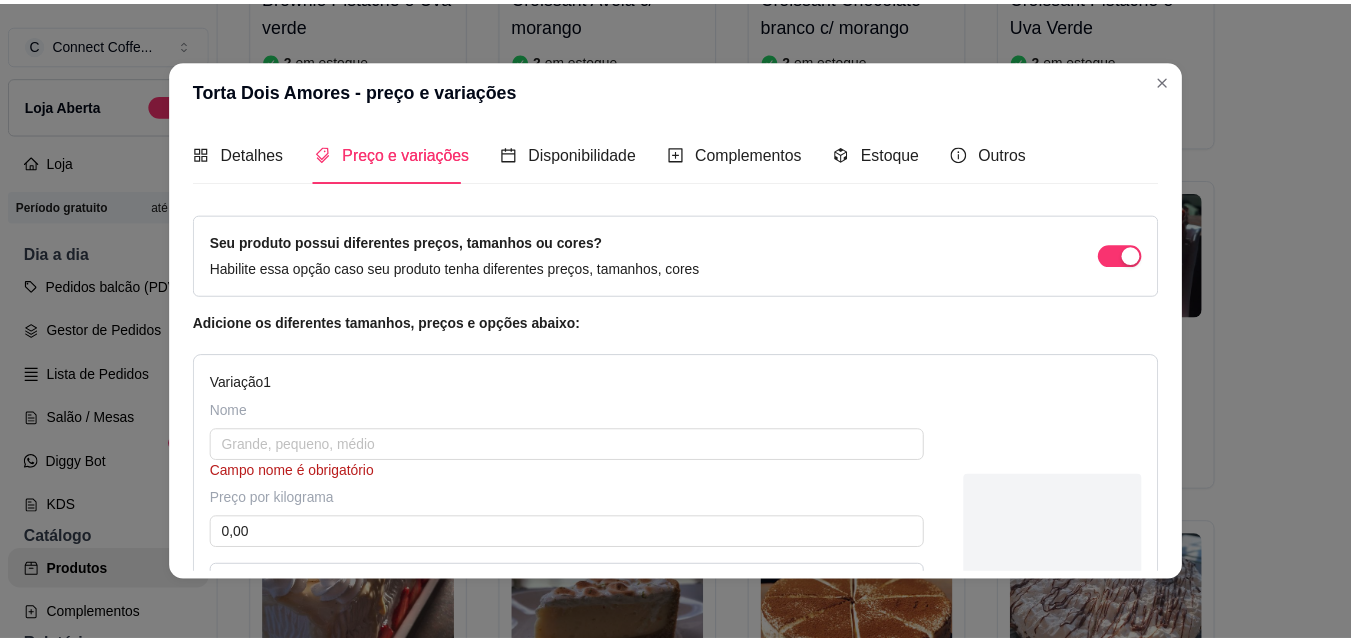 scroll, scrollTop: 0, scrollLeft: 0, axis: both 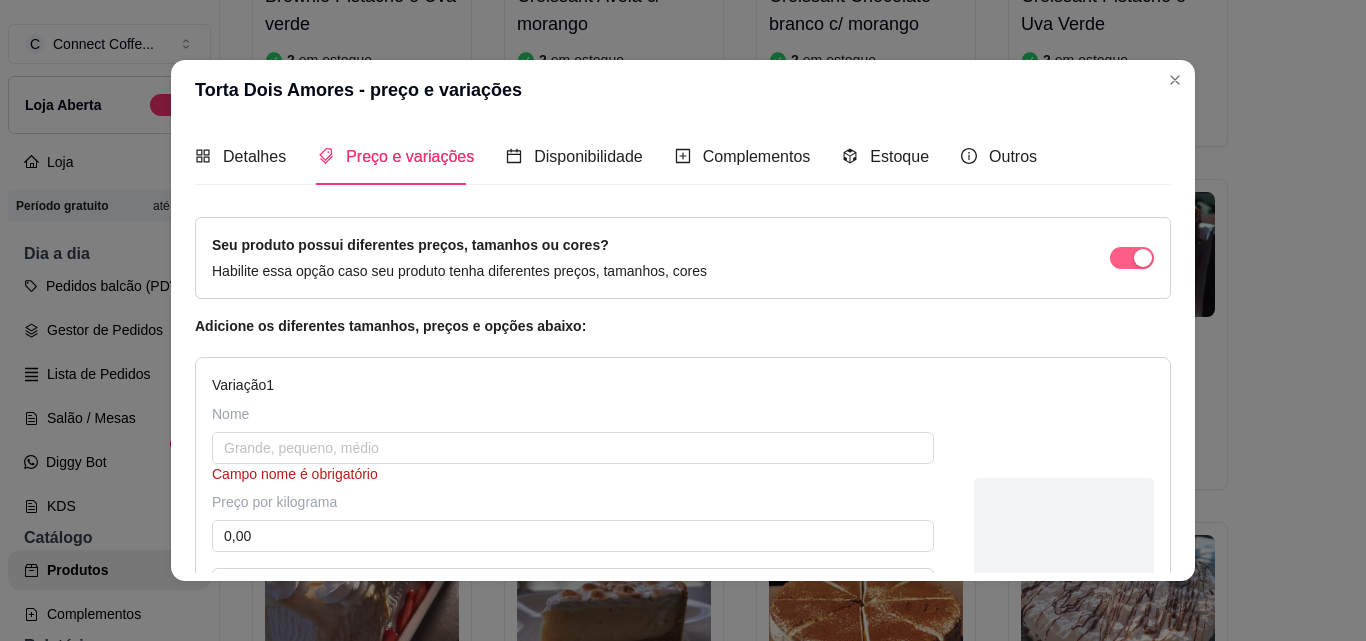 click at bounding box center [1132, 258] 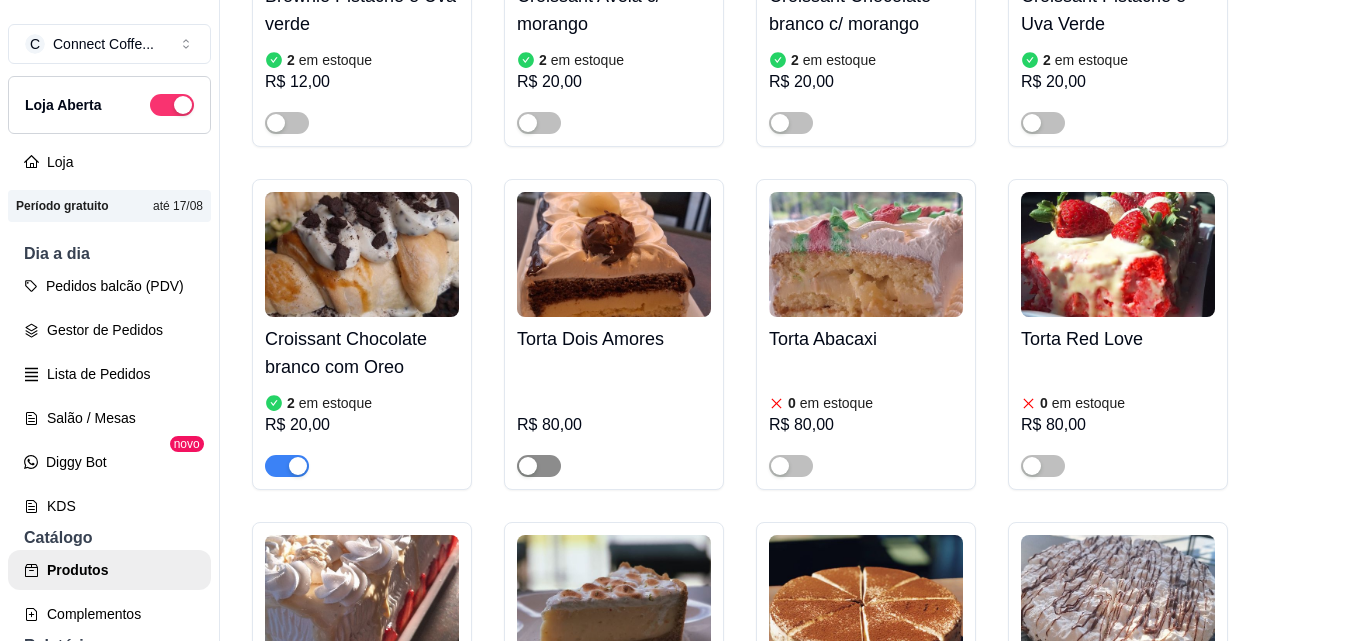 click at bounding box center (539, 466) 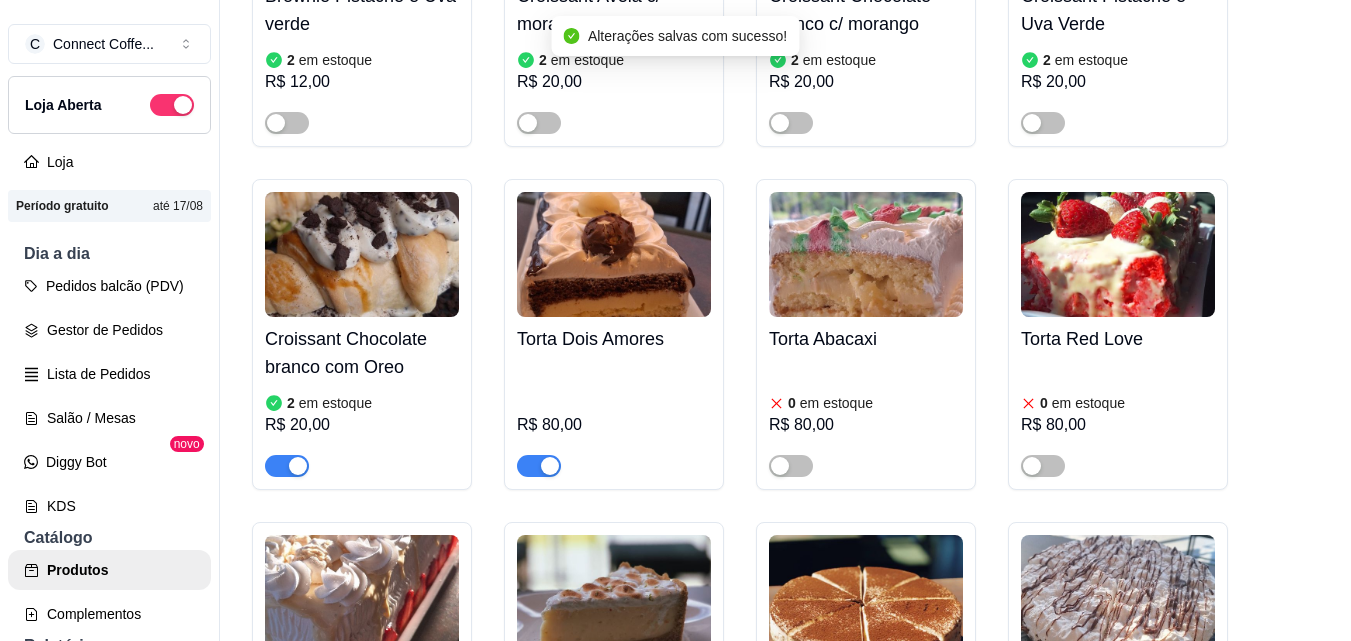 click at bounding box center (614, 254) 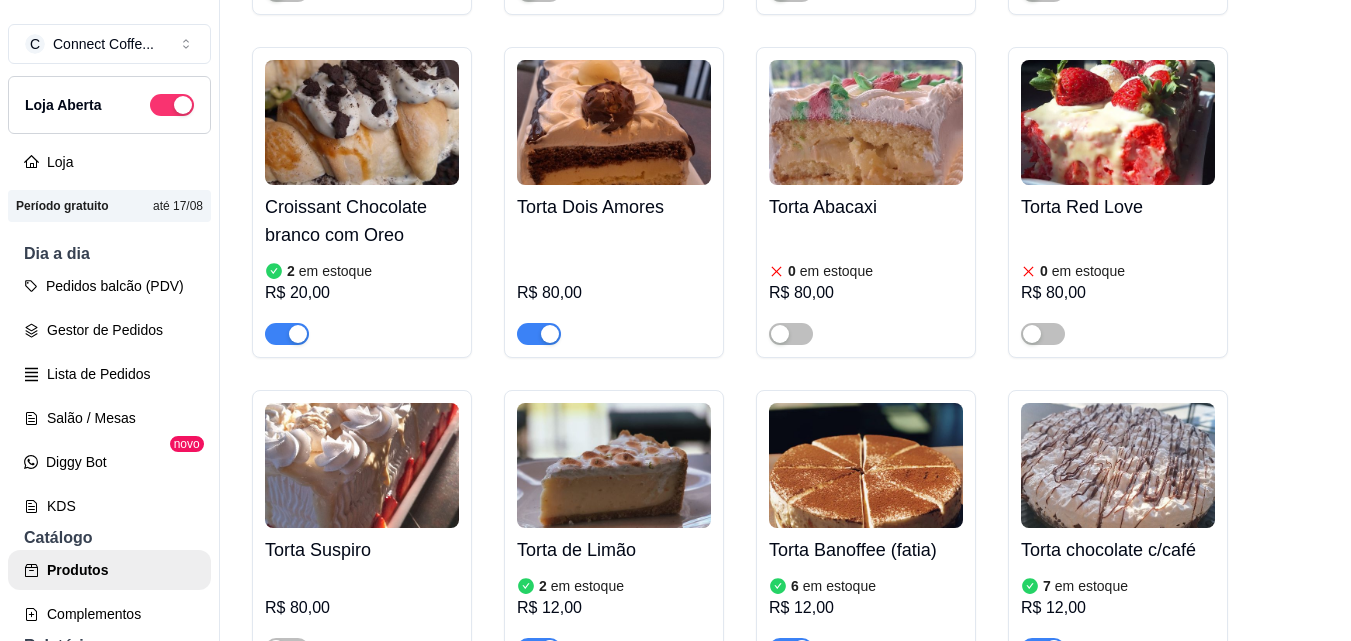 scroll, scrollTop: 4900, scrollLeft: 0, axis: vertical 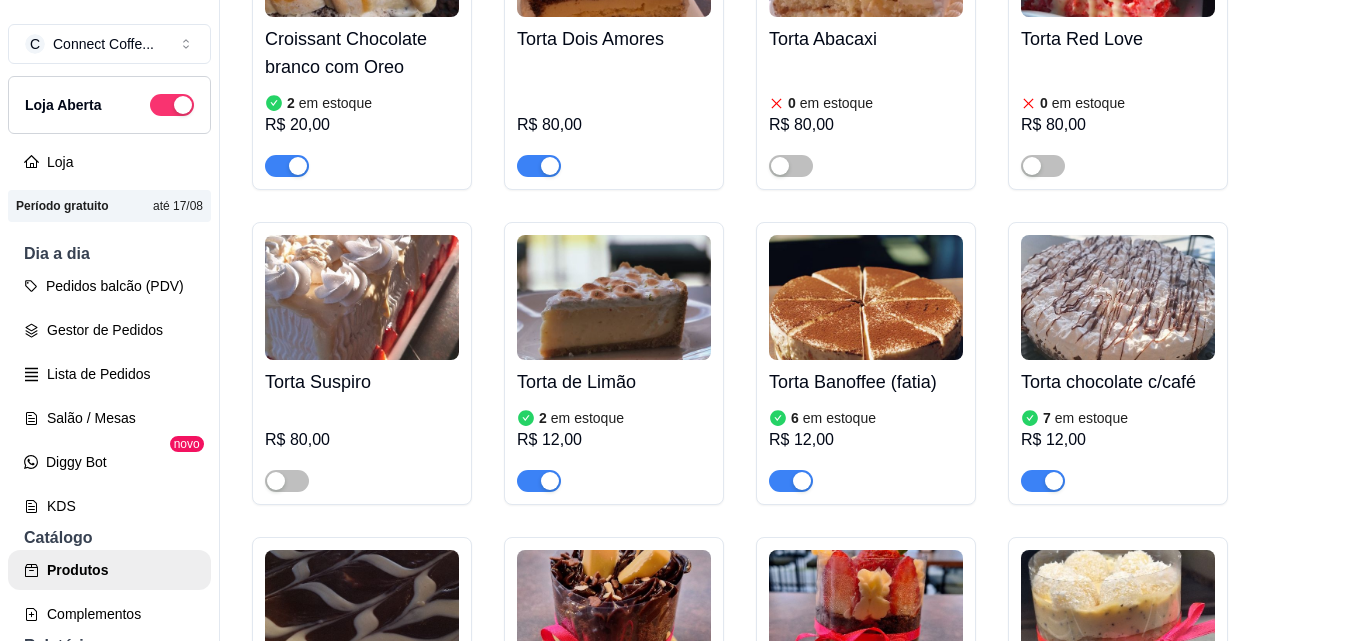 click at bounding box center [362, 297] 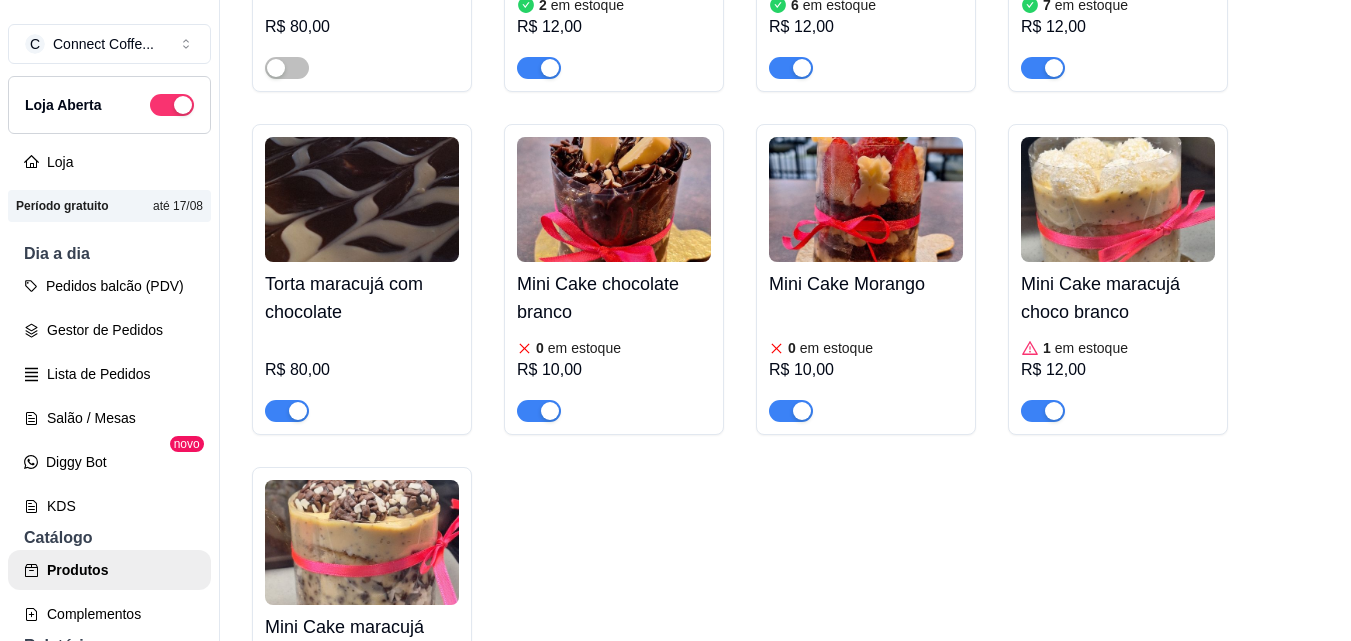 scroll, scrollTop: 5300, scrollLeft: 0, axis: vertical 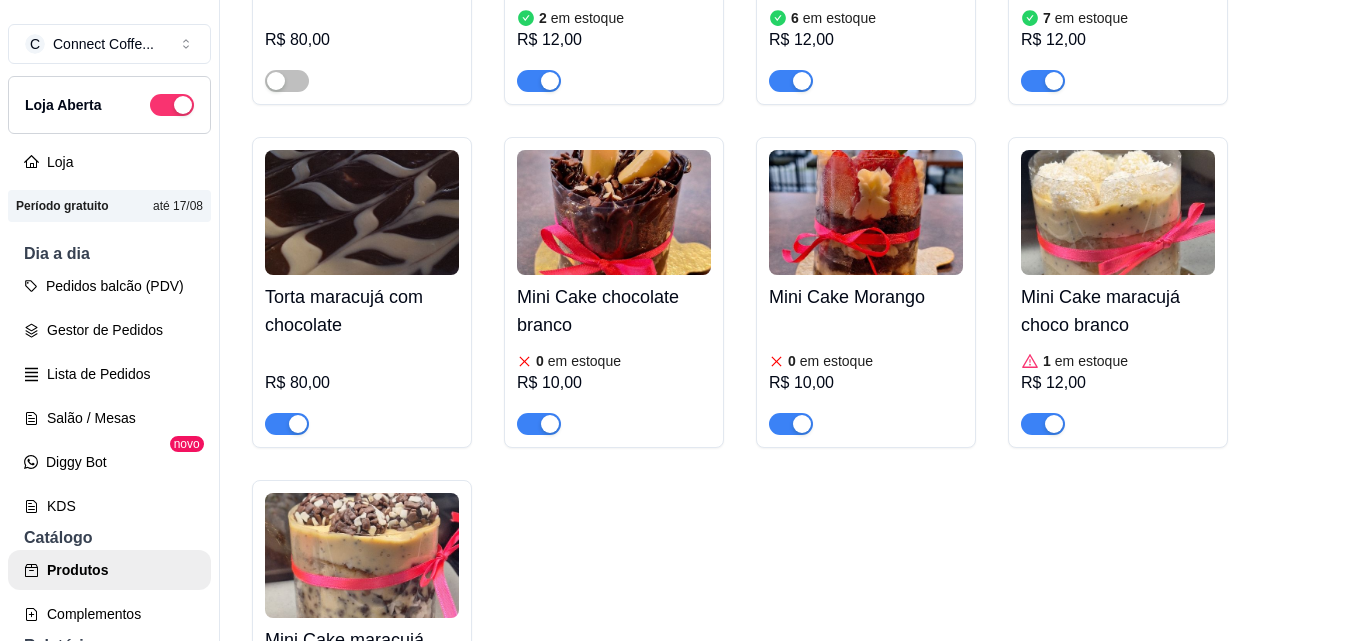 click at bounding box center (362, 212) 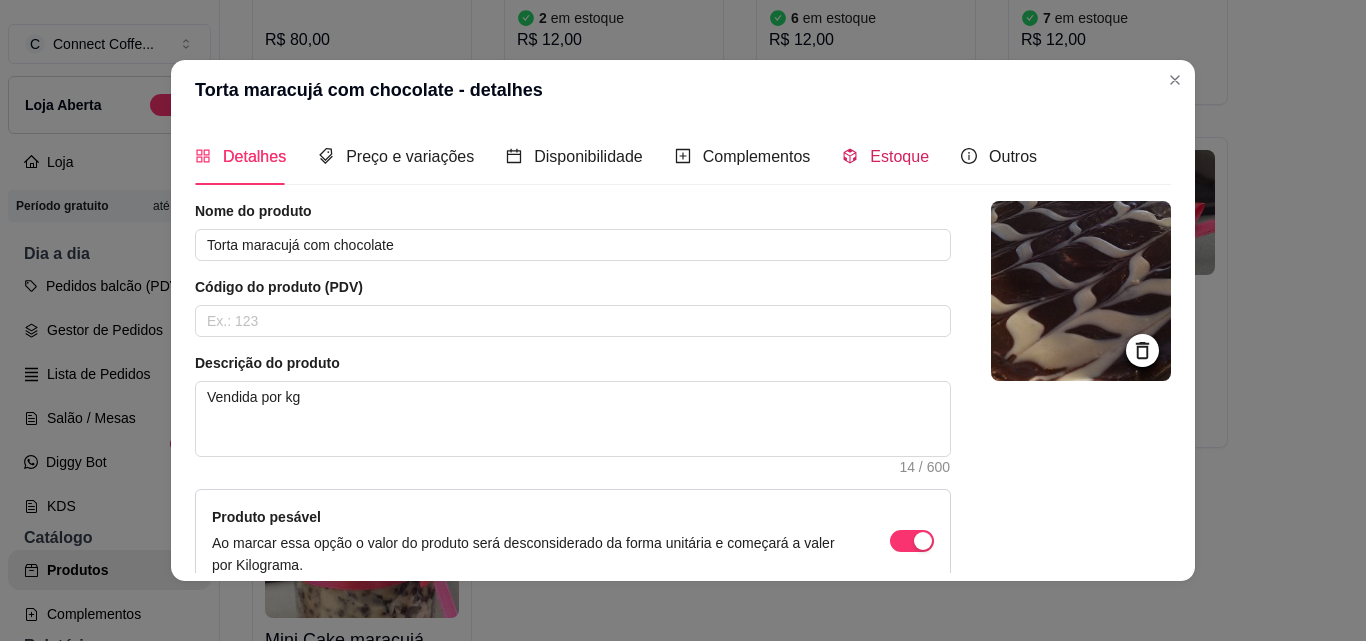 click on "Estoque" at bounding box center (899, 156) 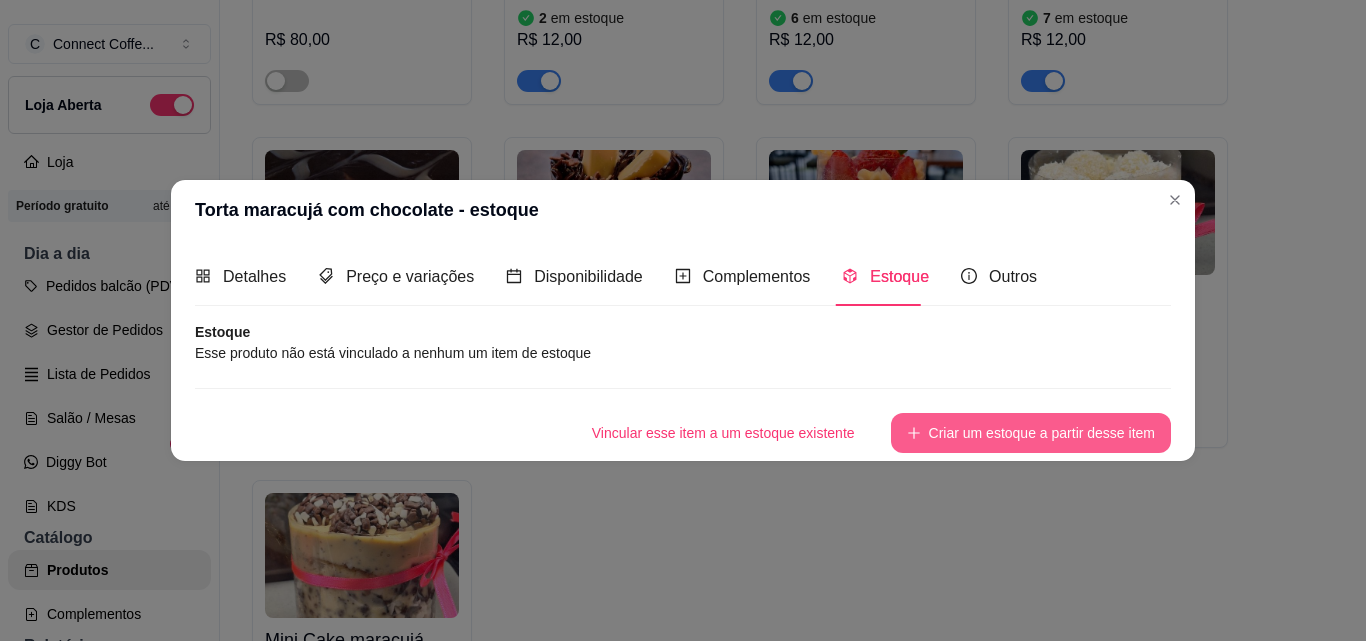 click on "Criar um estoque a partir desse item" at bounding box center [1031, 433] 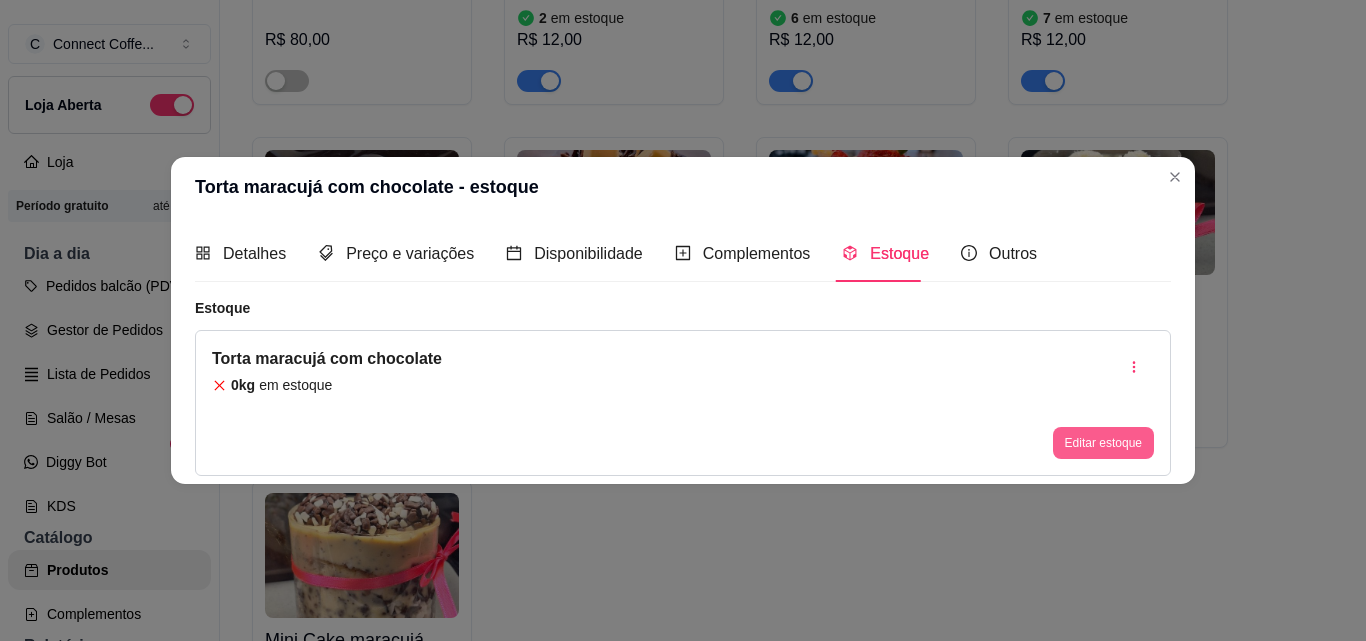 click on "Editar estoque" at bounding box center (1103, 443) 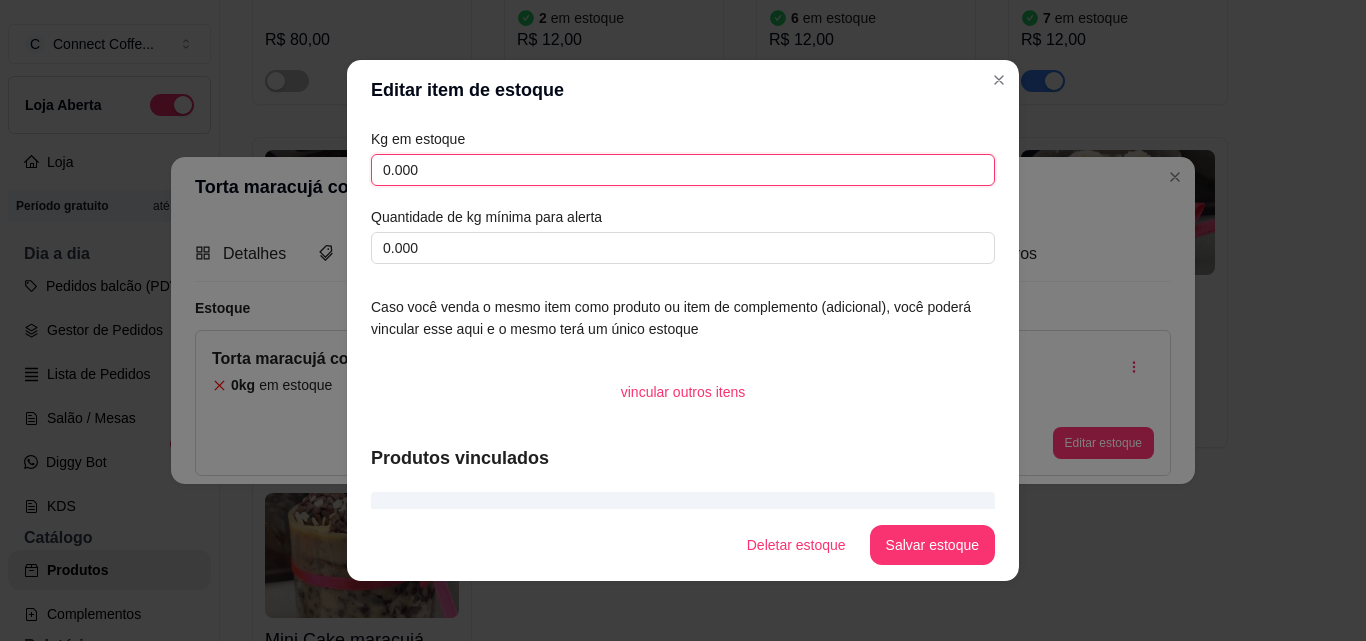 drag, startPoint x: 428, startPoint y: 169, endPoint x: 337, endPoint y: 169, distance: 91 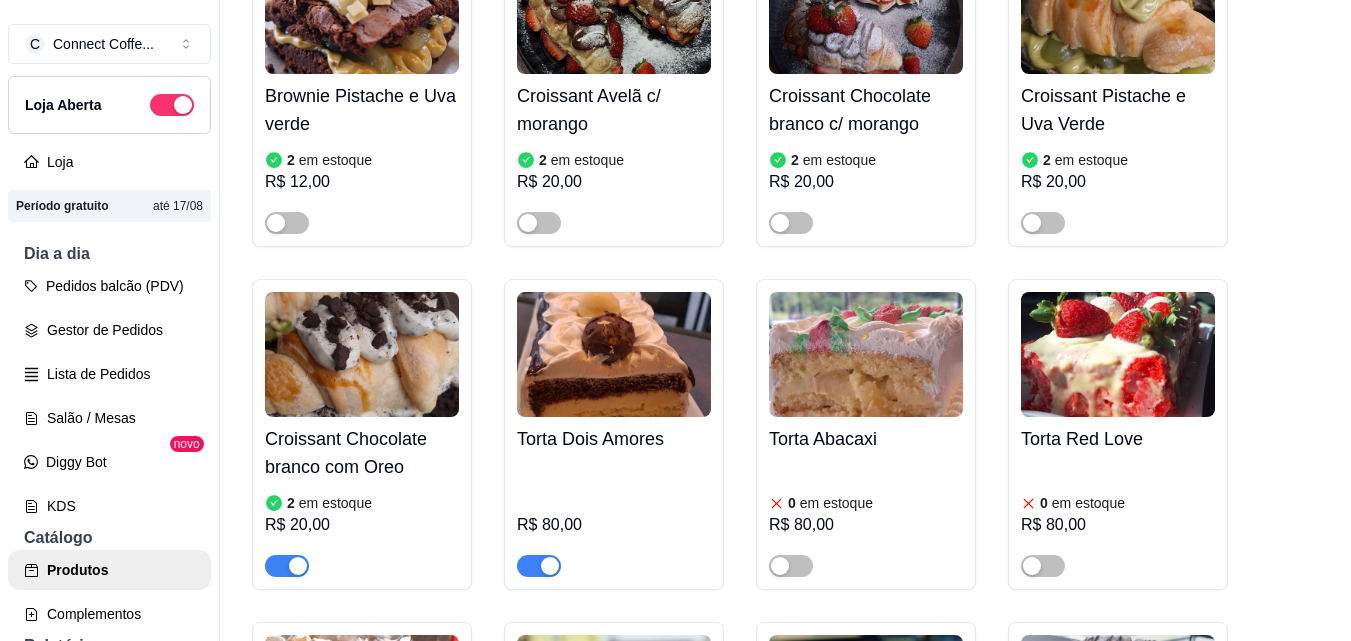 scroll, scrollTop: 4600, scrollLeft: 0, axis: vertical 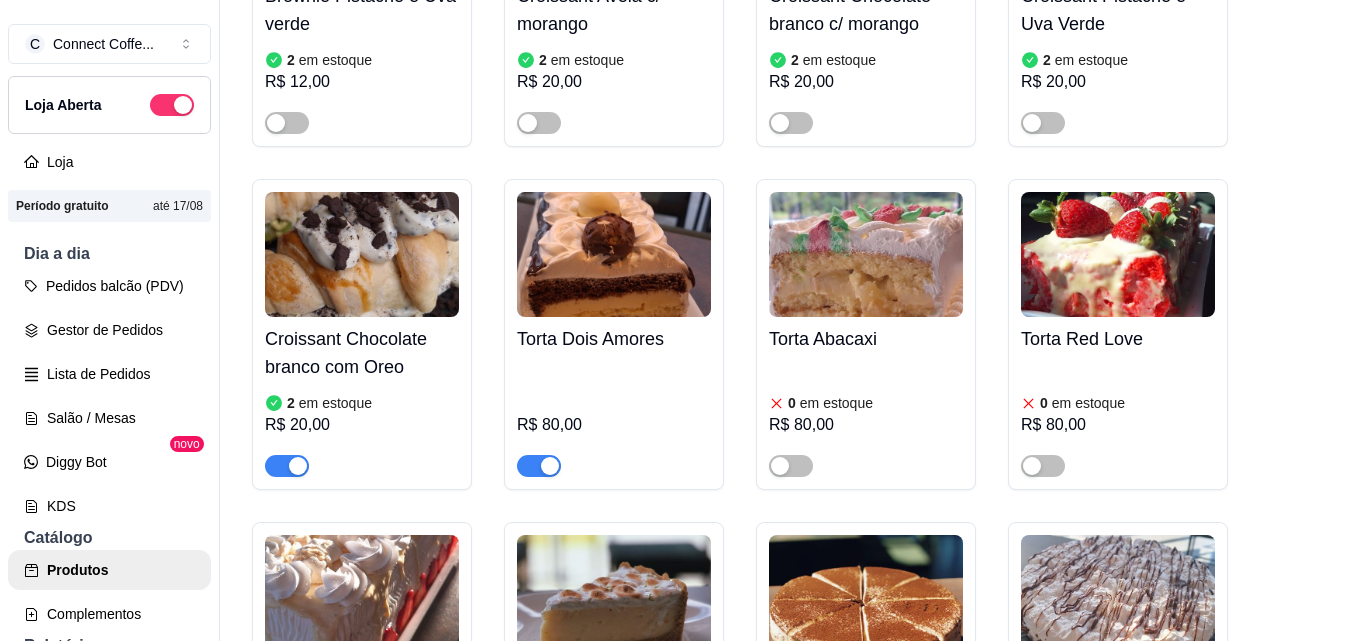click at bounding box center (614, 254) 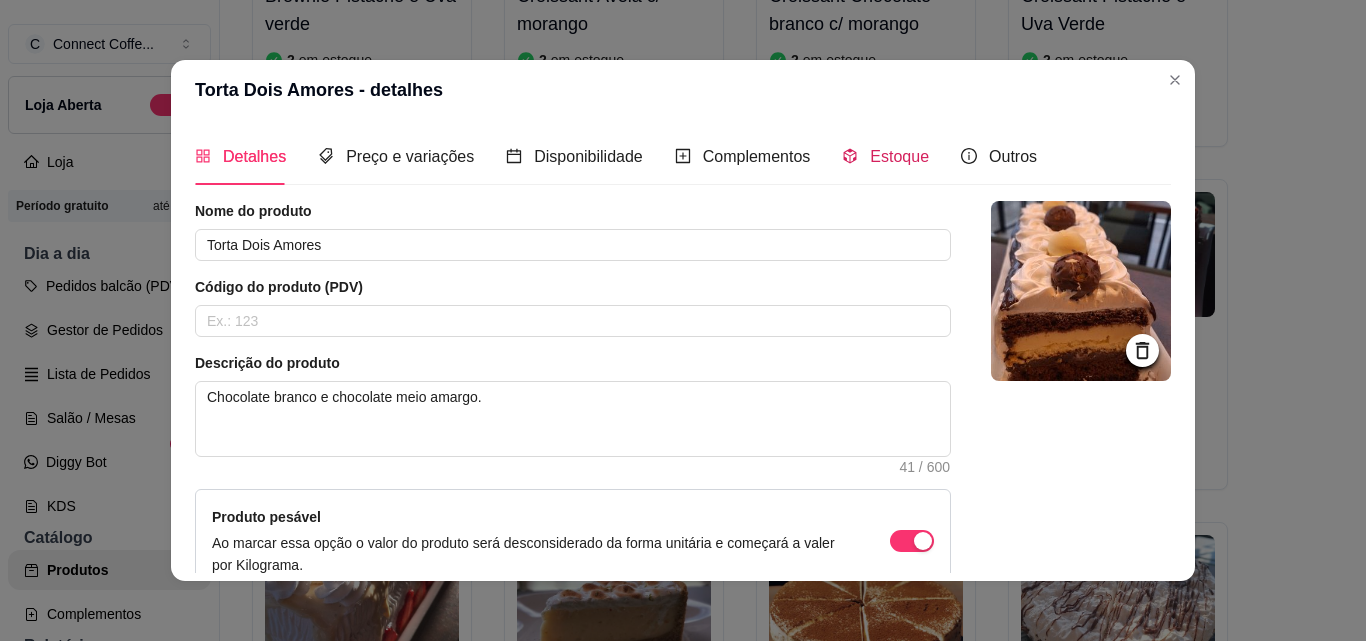 click on "Estoque" at bounding box center [899, 156] 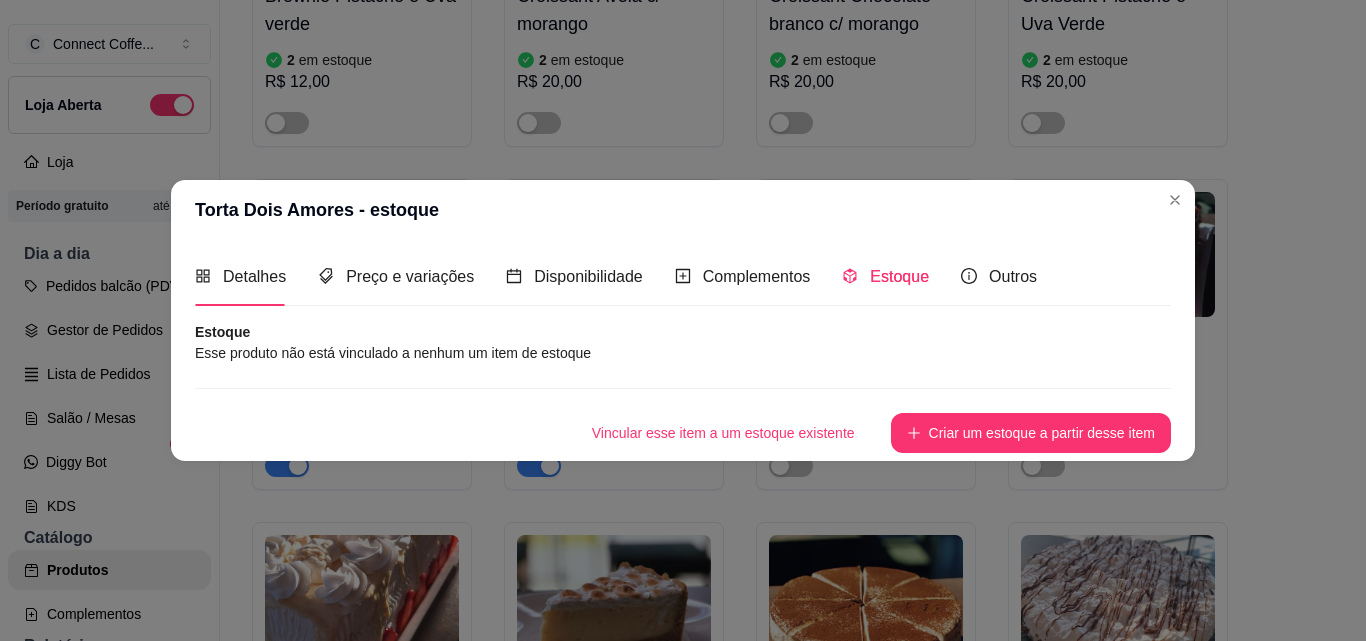 type 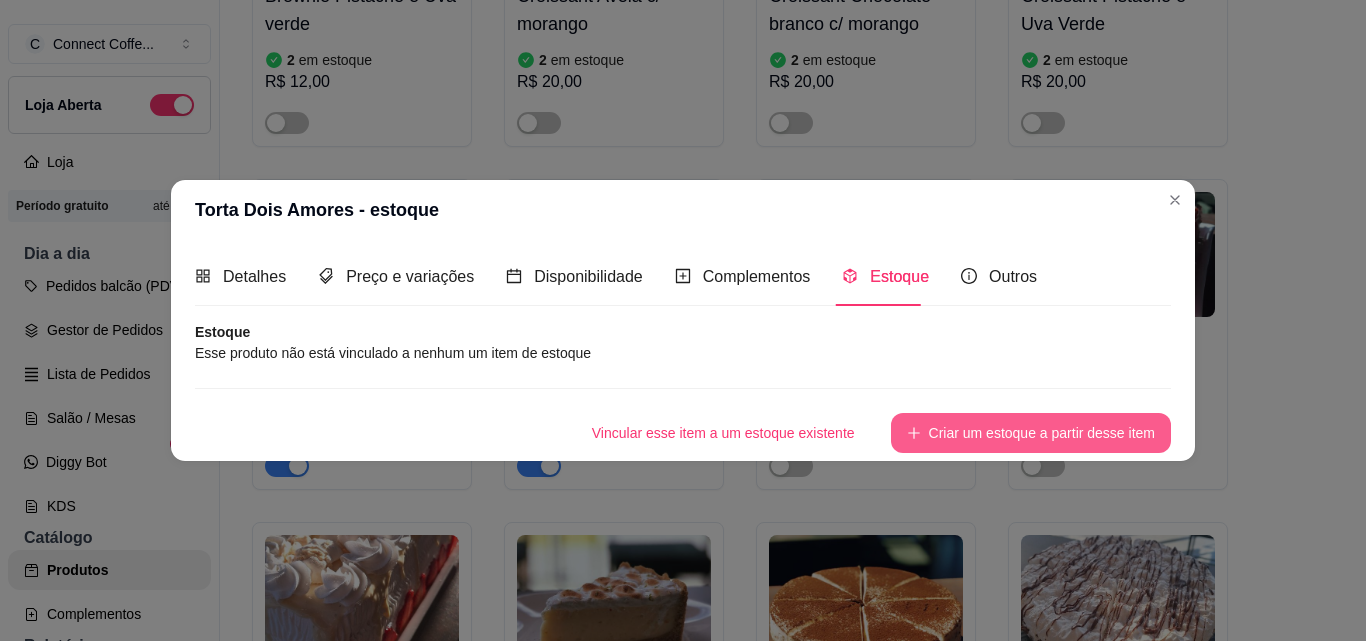 click on "Criar um estoque a partir desse item" at bounding box center [1031, 433] 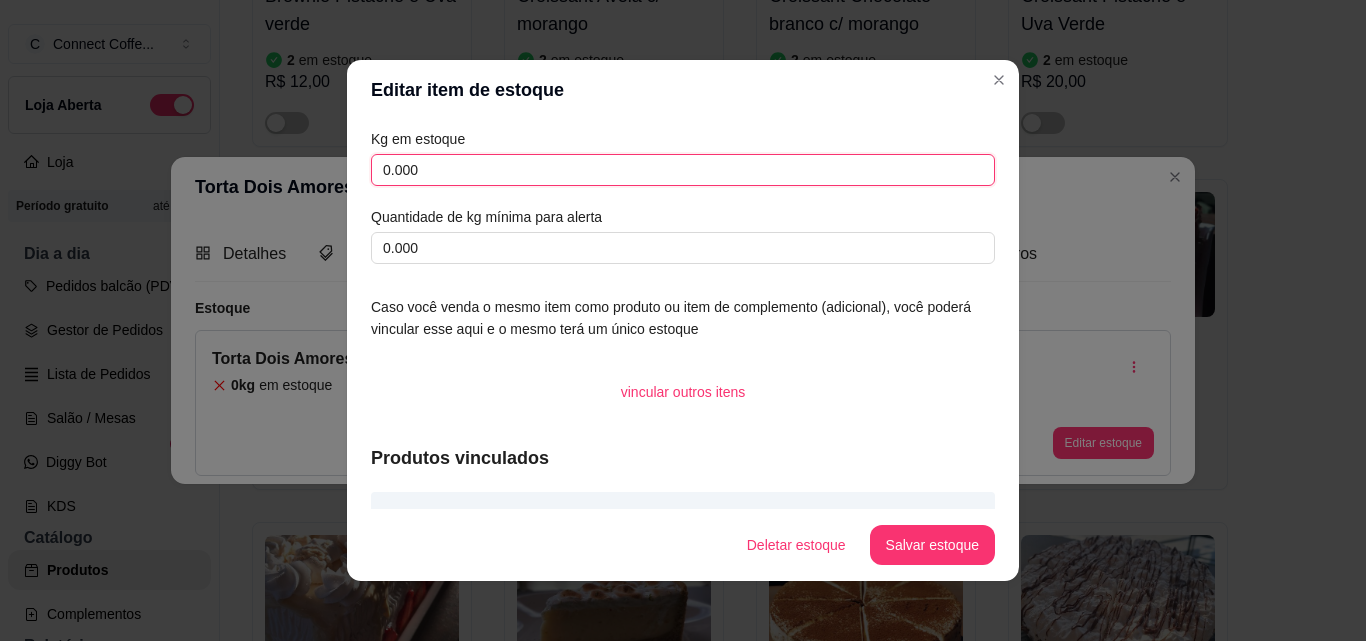 drag, startPoint x: 429, startPoint y: 173, endPoint x: 335, endPoint y: 172, distance: 94.00532 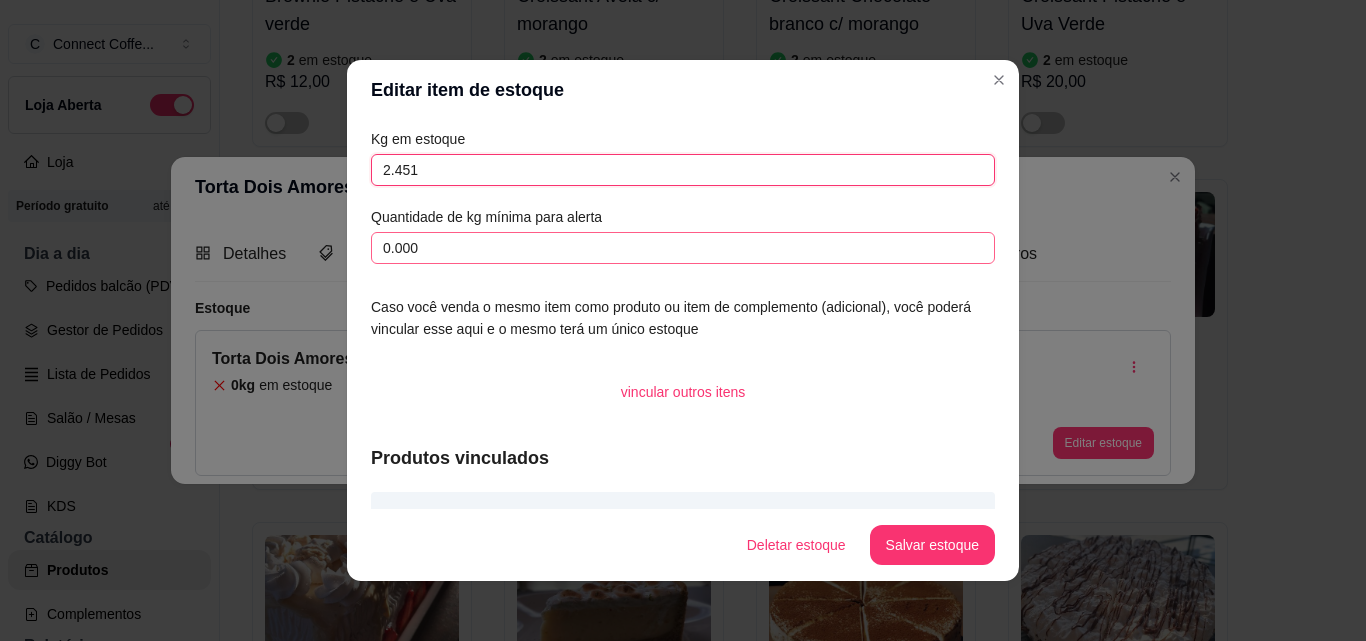 type on "2.451" 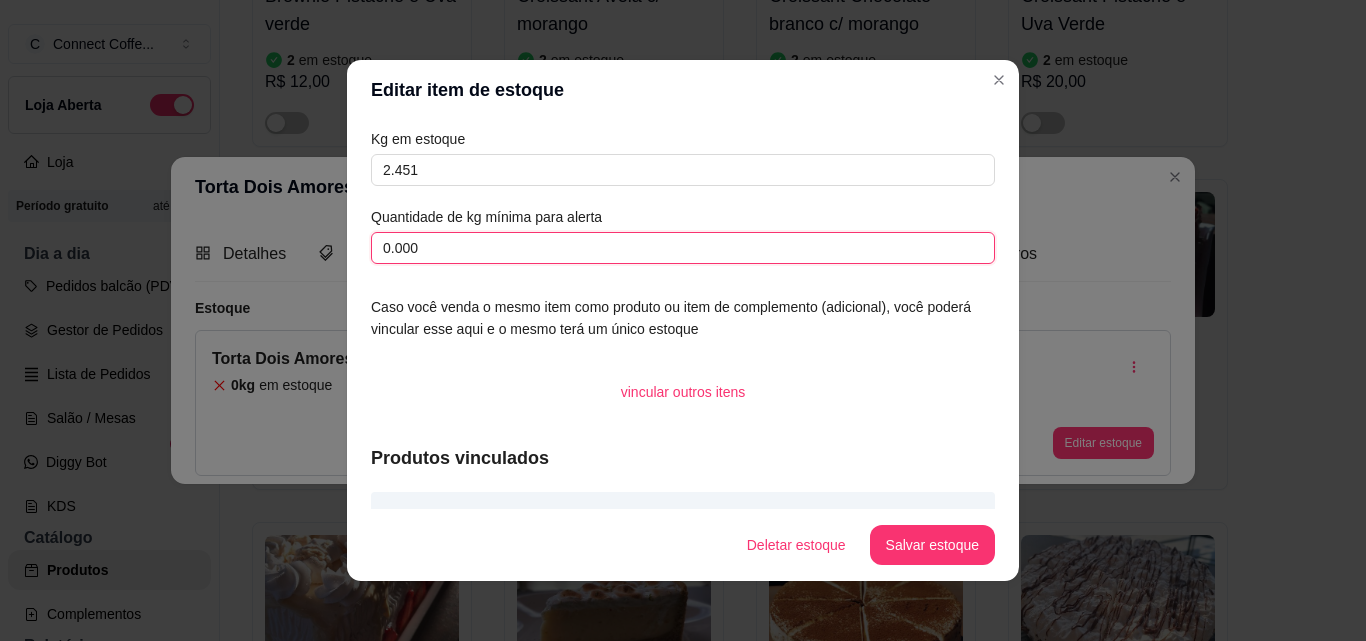 drag, startPoint x: 447, startPoint y: 257, endPoint x: 335, endPoint y: 245, distance: 112.64102 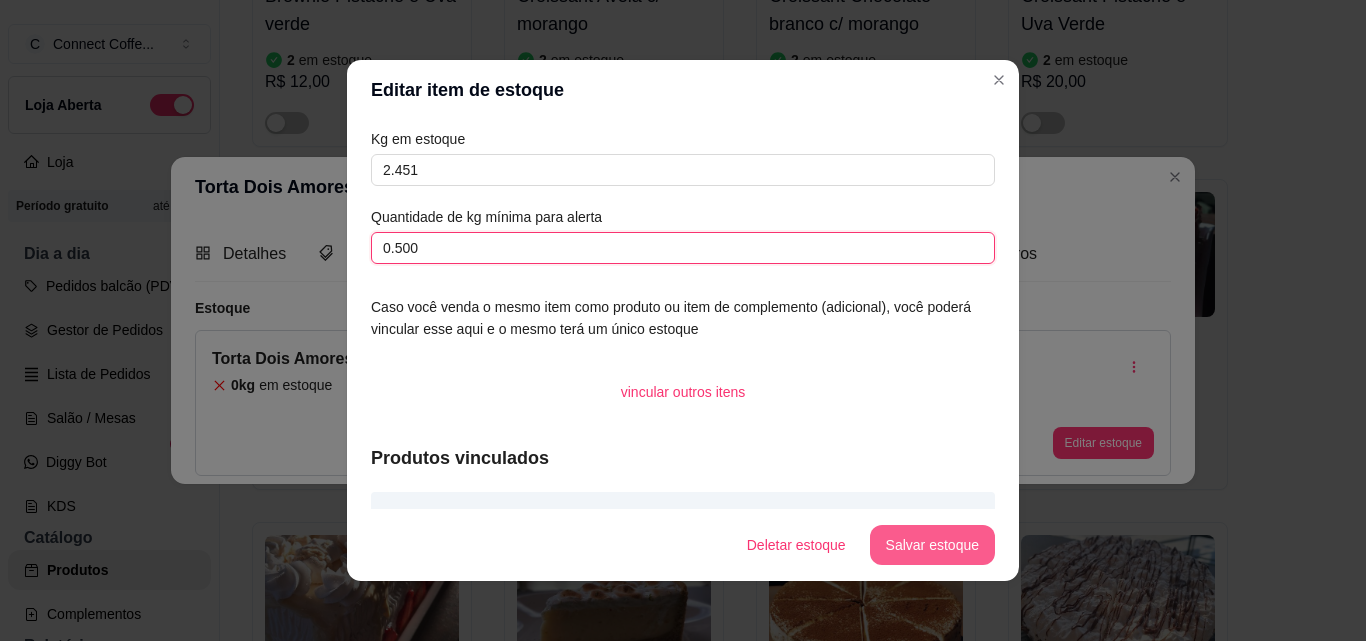 type on "0.500" 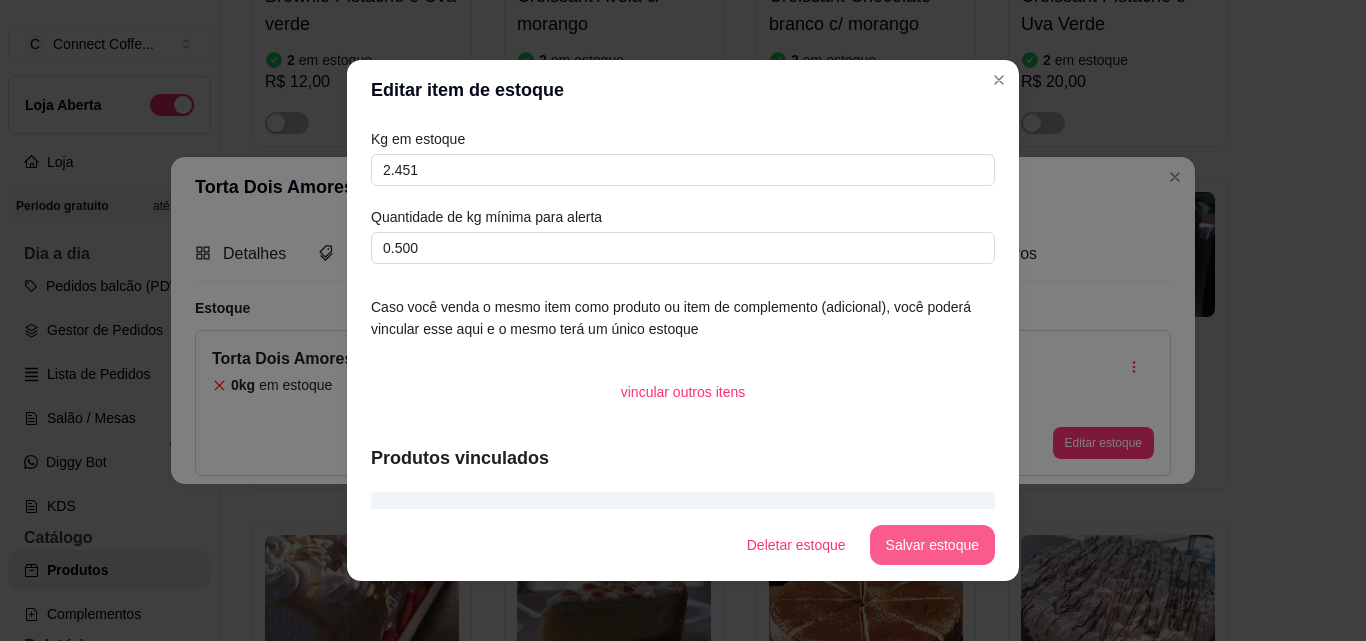 click on "Salvar estoque" at bounding box center [932, 545] 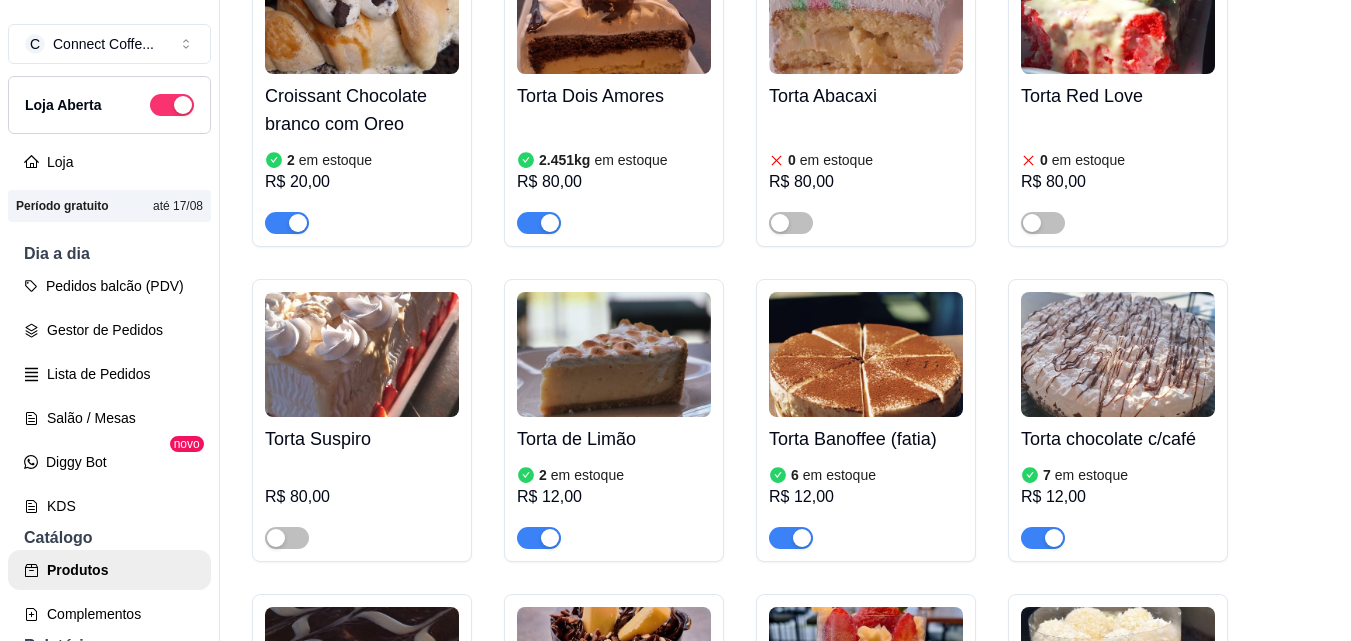 scroll, scrollTop: 4900, scrollLeft: 0, axis: vertical 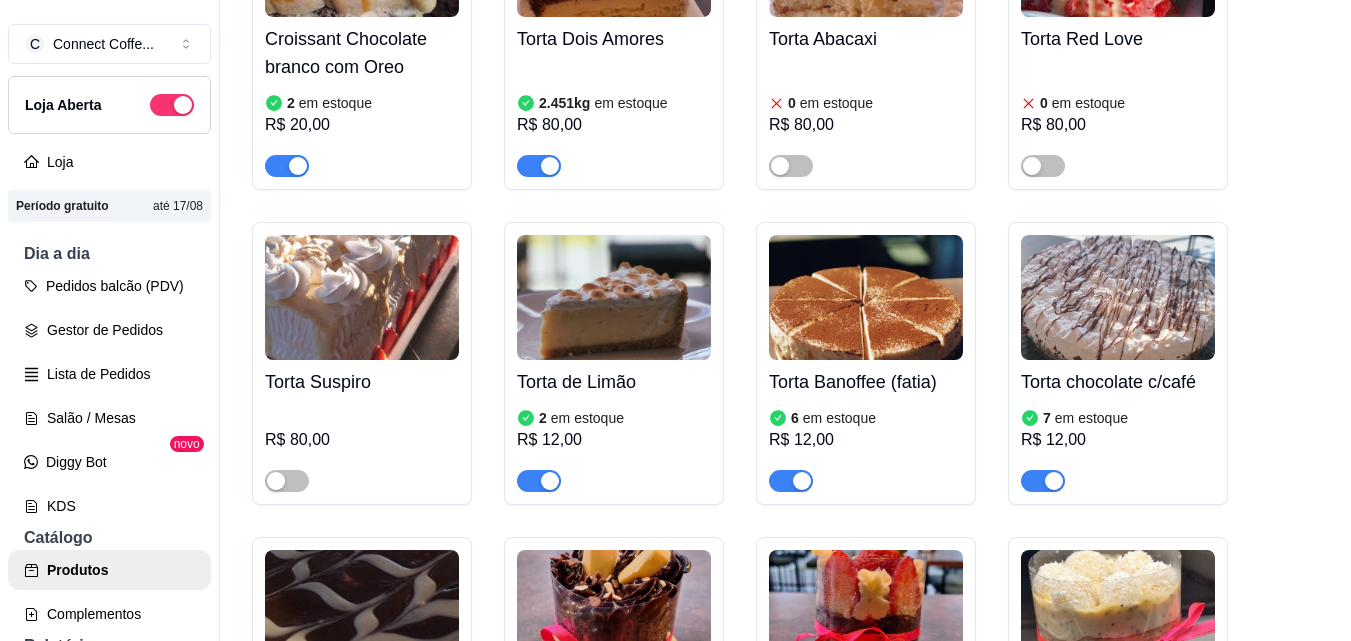 click at bounding box center (362, 297) 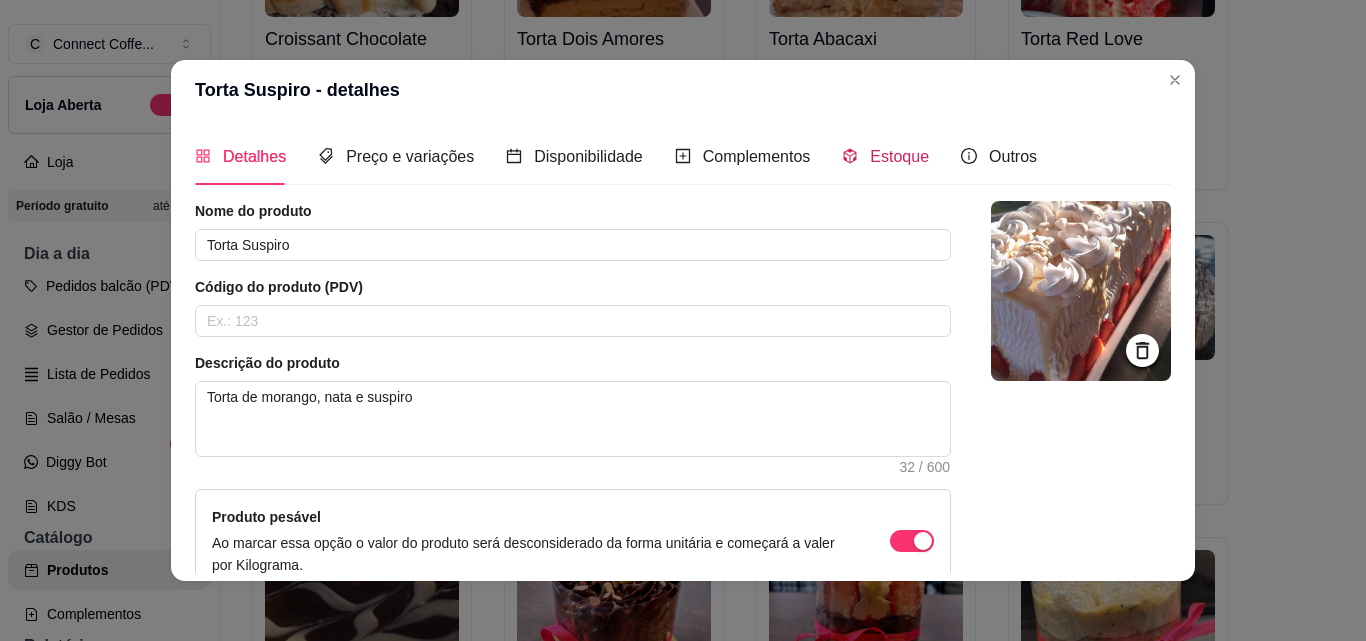 click on "Estoque" at bounding box center (899, 156) 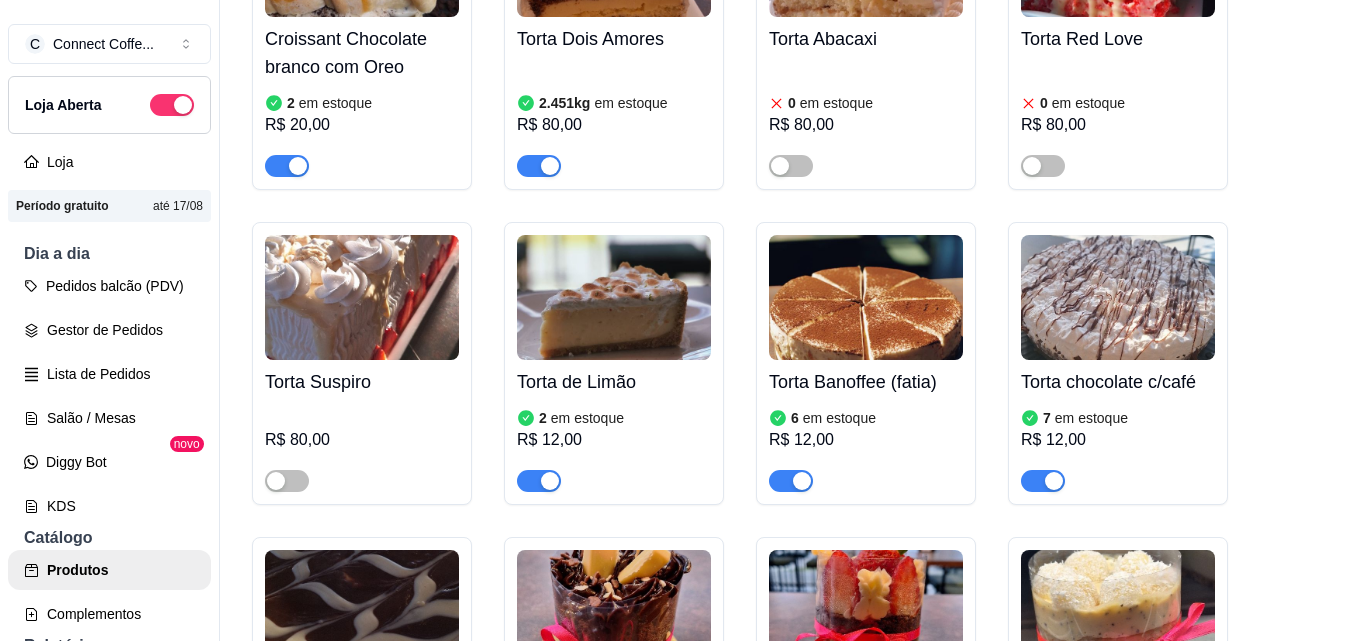click at bounding box center (362, 297) 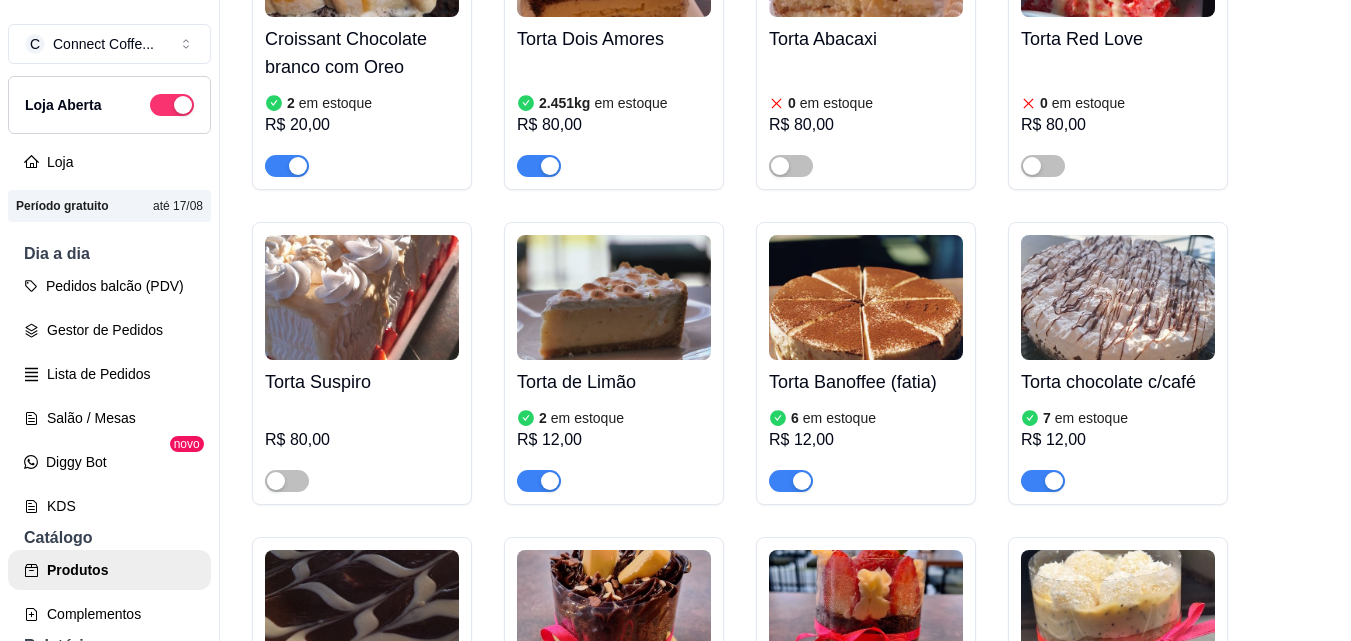 type 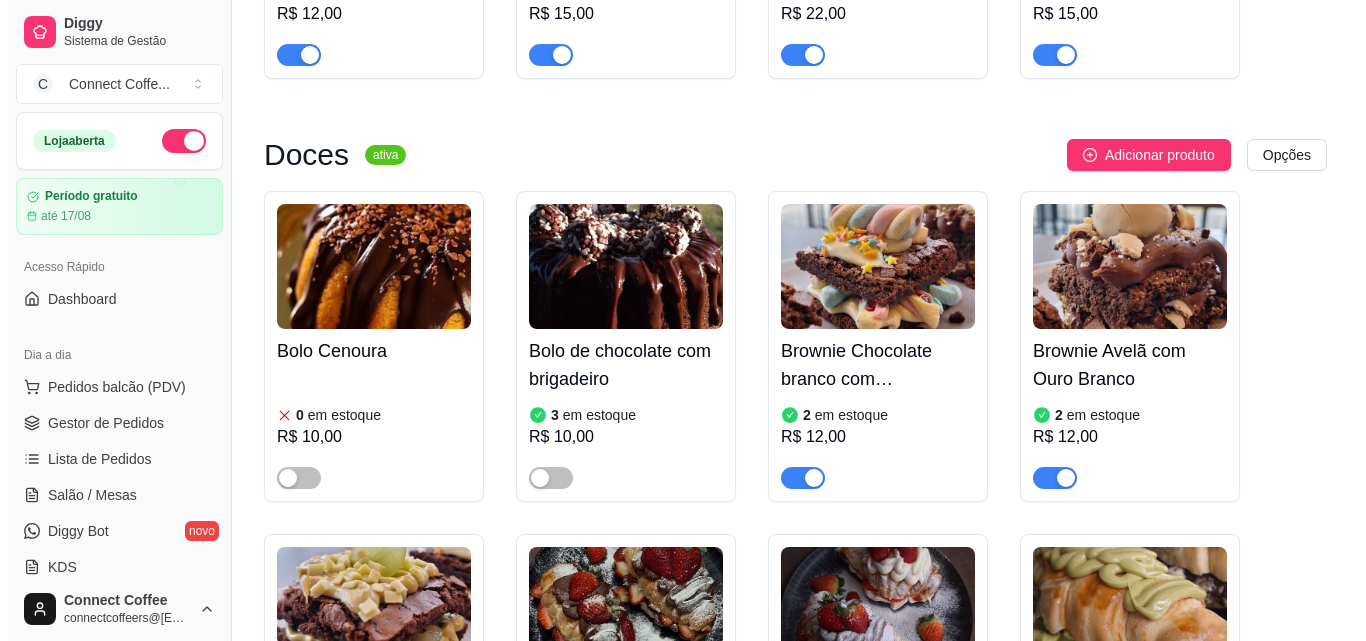 scroll, scrollTop: 3900, scrollLeft: 0, axis: vertical 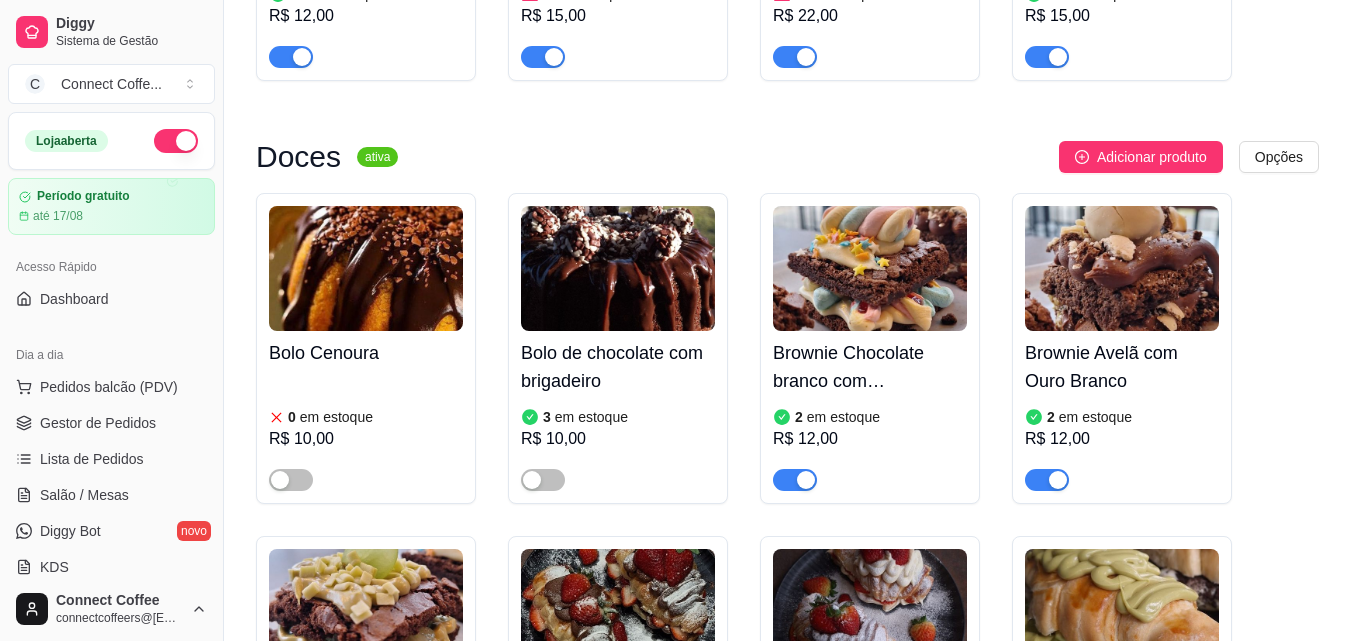 click on "Diggy Sistema de Gestão C Connect Coffe ... Loja  aberta Período gratuito até 17/08 Acesso Rápido Dashboard Dia a dia Pedidos balcão (PDV) Gestor de Pedidos Lista de Pedidos Salão / Mesas Diggy Bot novo KDS Catálogo Produtos Complementos Relatórios Relatórios de vendas Relatório de clientes Relatório de mesas Relatório de fidelidade novo Gerenciar Entregadores novo Nota Fiscal (NFC-e) Controle de caixa Controle de fiado Cupons Clientes Estoque Configurações Diggy Planos Precisa de ajuda? Connect Coffee connectcoffeers@[EMAIL] Toggle Sidebar Sistema de Gestão Diggy Produtos Adicionar categoria Reodernar categorias Aqui você cadastra e gerencia seu produtos e categorias Combos Promocionais ativa Adicionar produto Opções Coxinha + Coca Cola   39 em estoque R$ 15,00 Café Americano   20 em estoque R$ 18,00 Omelete + Café   20 em estoque R$ 15,00 Café passado + Pão de queijo   49 em estoque R$ 8,00 Café cremoso + Pão de queijo   48 em estoque R$ 12,00 Misto quente + café   19 ativa" at bounding box center (675, -3580) 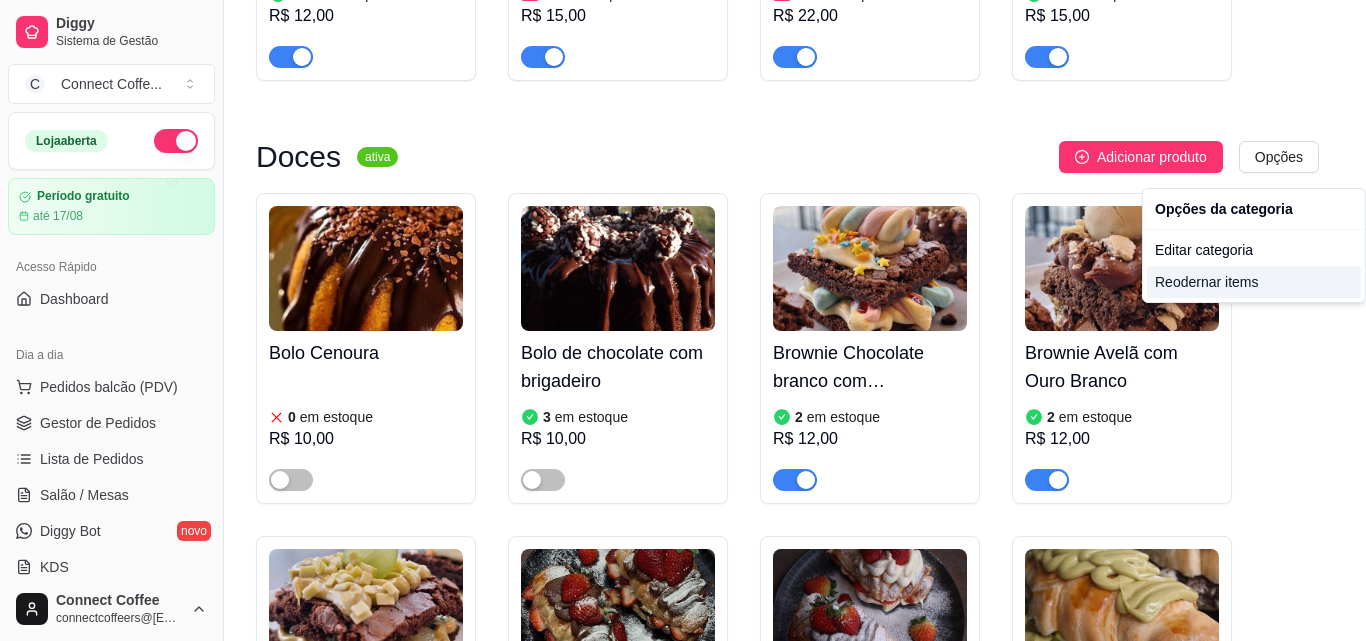 click on "Reodernar items" at bounding box center [1254, 282] 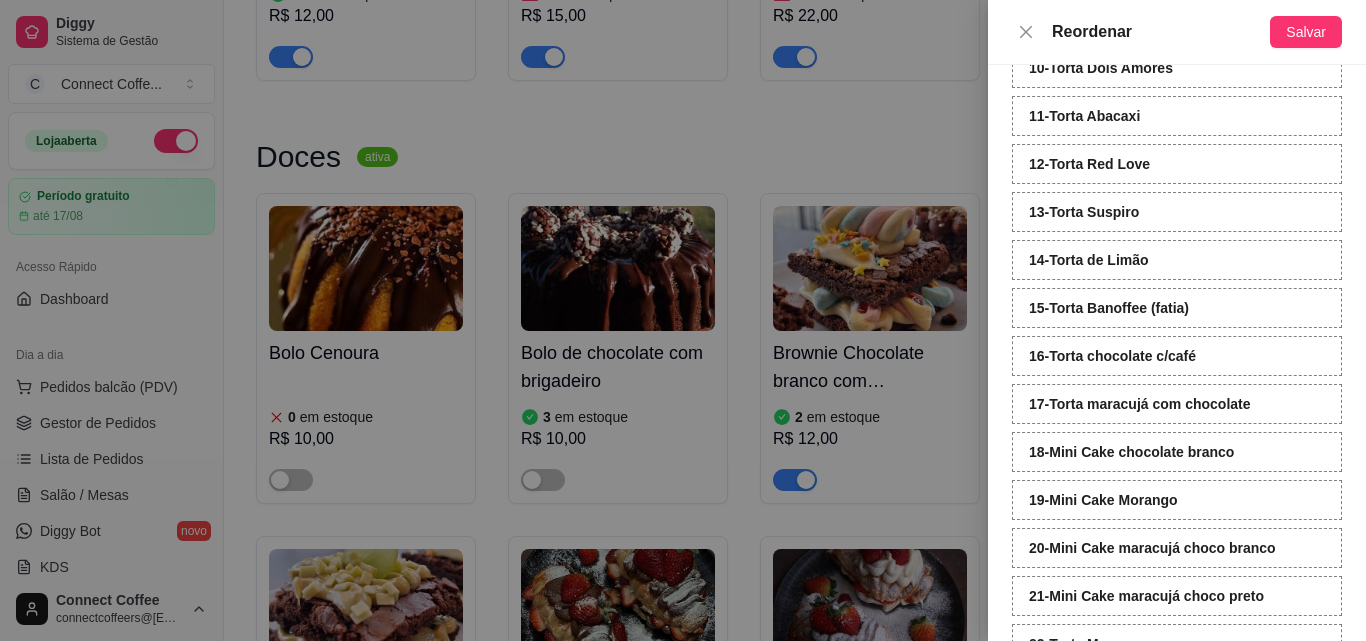 scroll, scrollTop: 636, scrollLeft: 0, axis: vertical 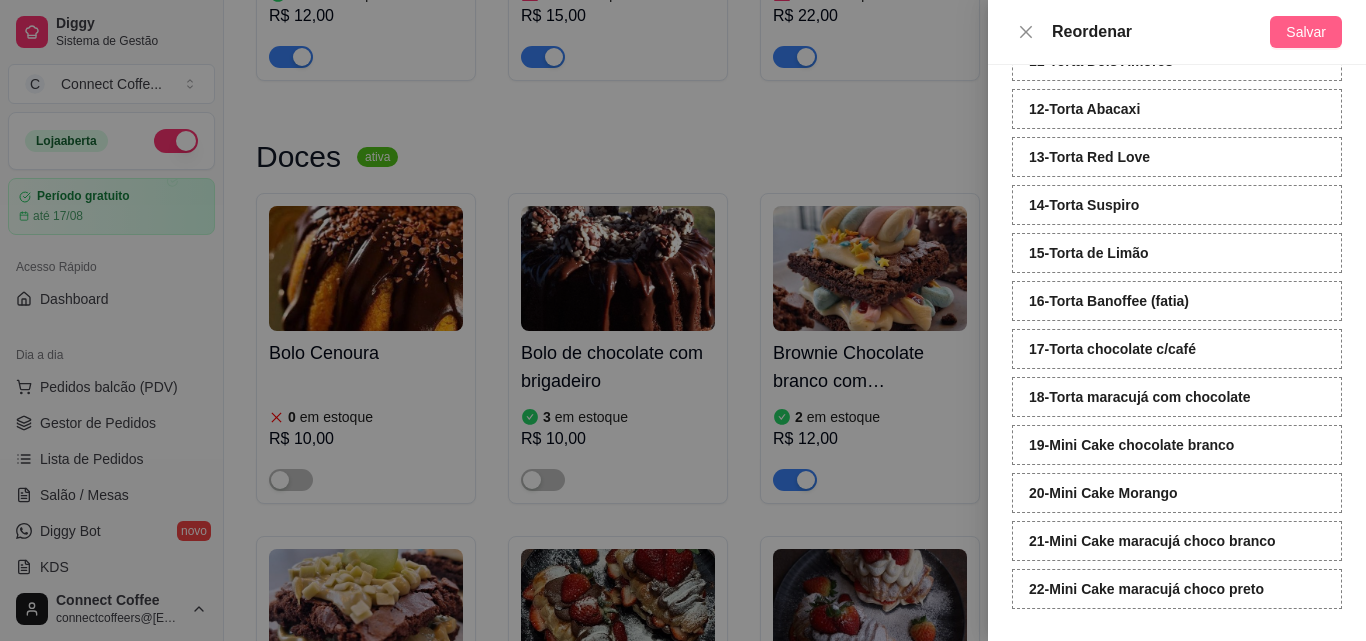 click on "Salvar" at bounding box center [1306, 32] 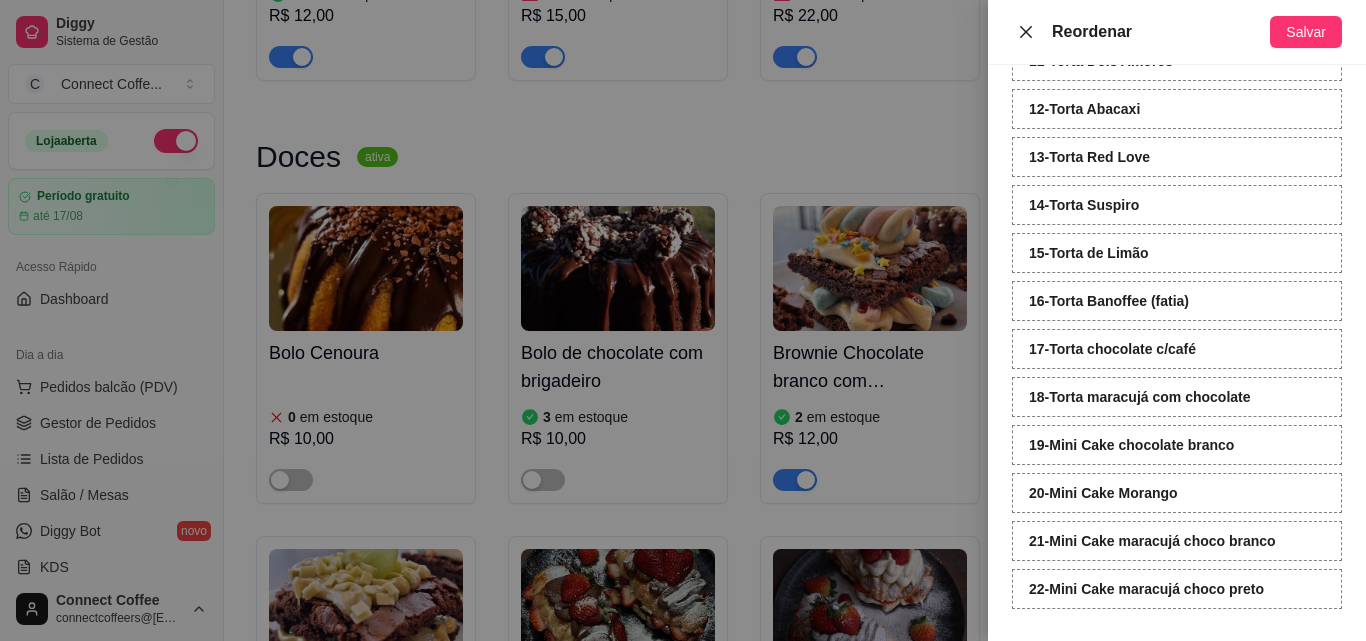 click 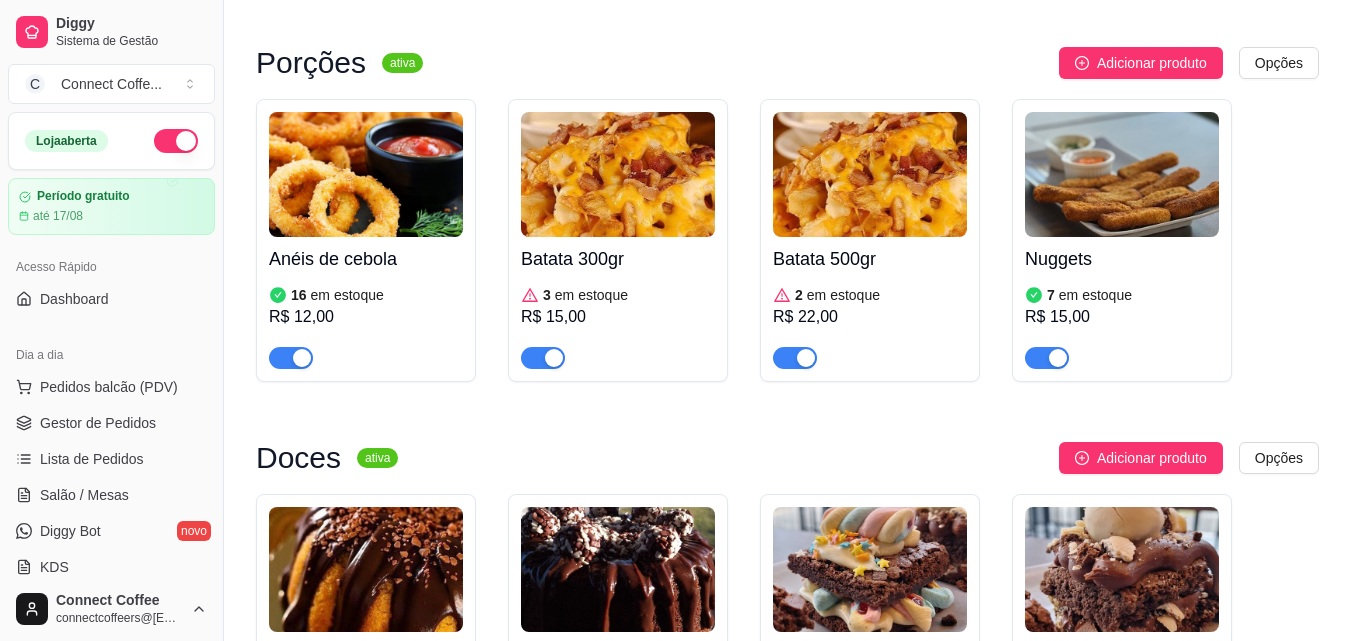 scroll, scrollTop: 3600, scrollLeft: 0, axis: vertical 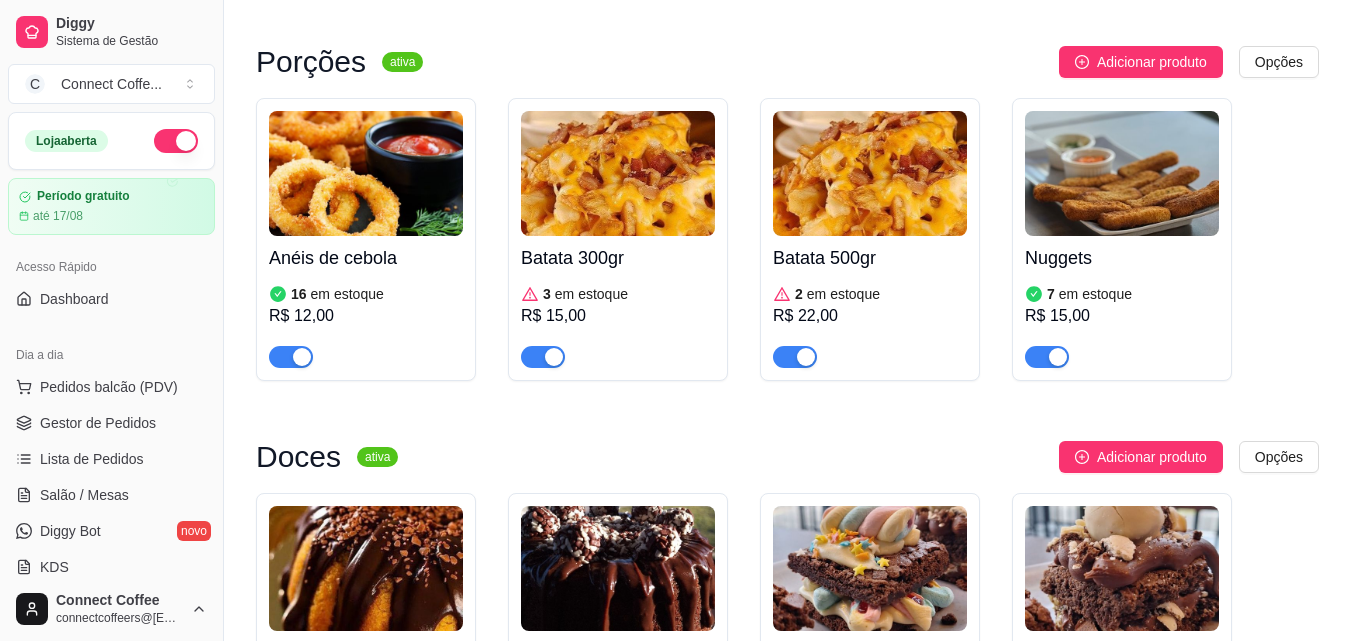 click at bounding box center [1122, 173] 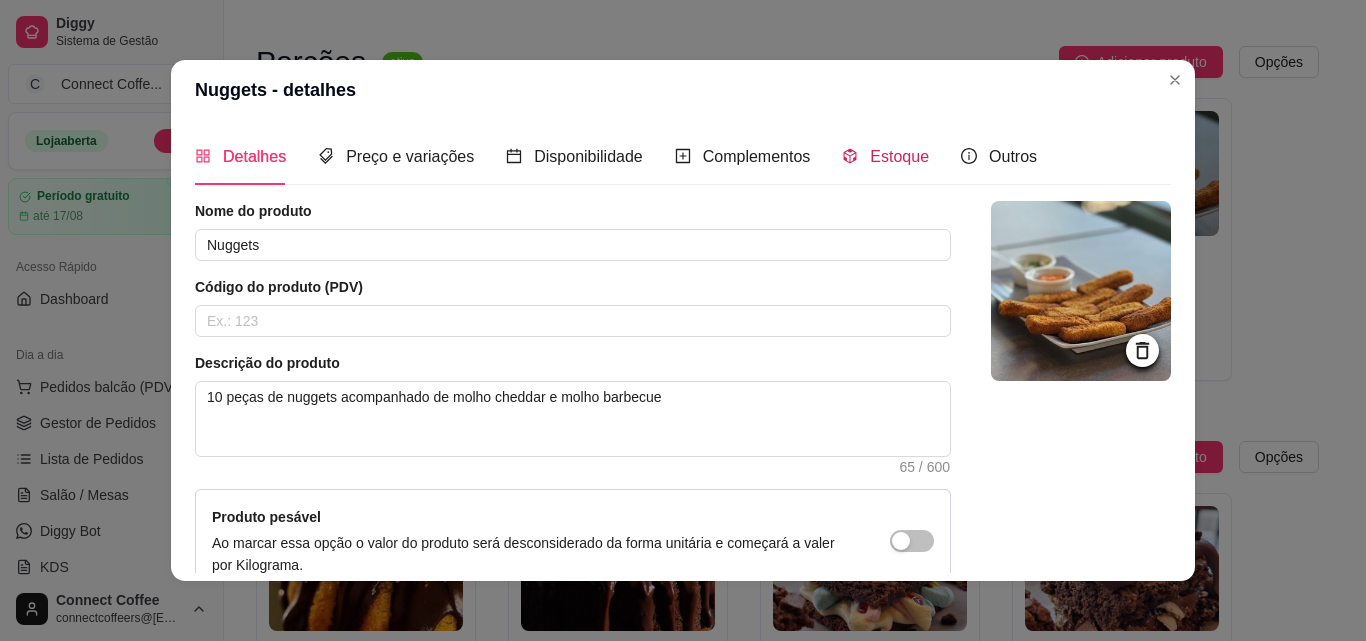 click on "Estoque" at bounding box center (899, 156) 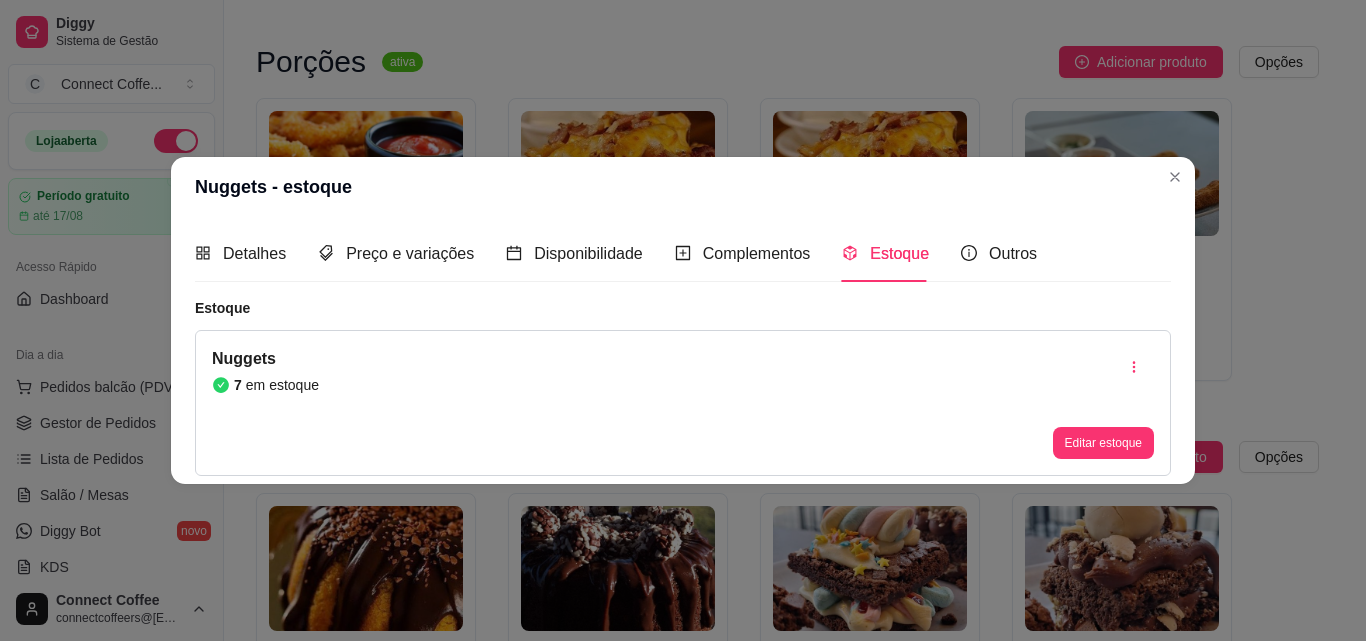 type 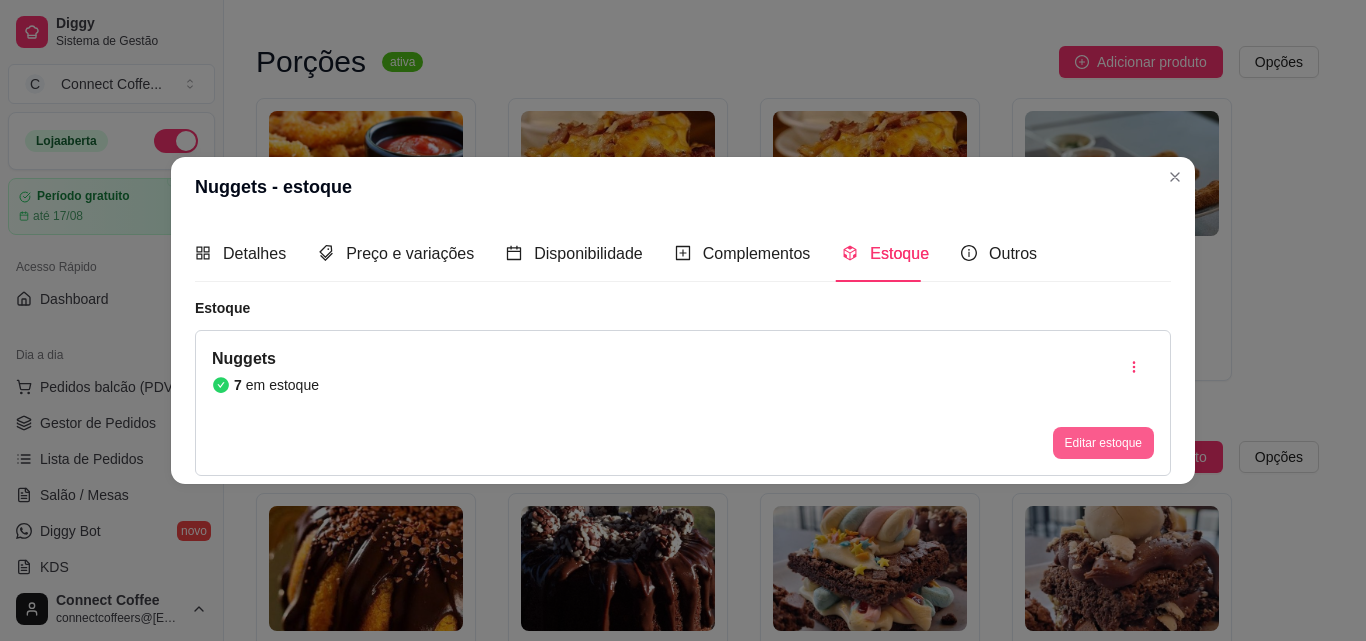 click on "Editar estoque" at bounding box center [1103, 443] 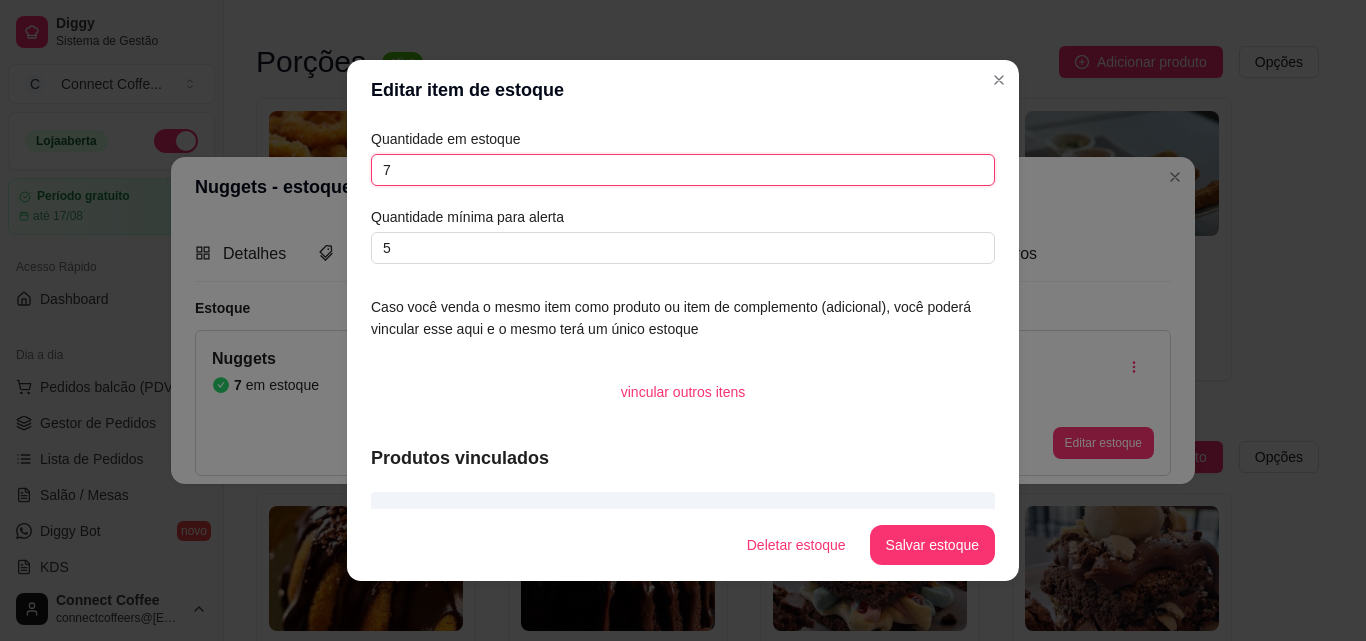 drag, startPoint x: 456, startPoint y: 177, endPoint x: 288, endPoint y: 168, distance: 168.2409 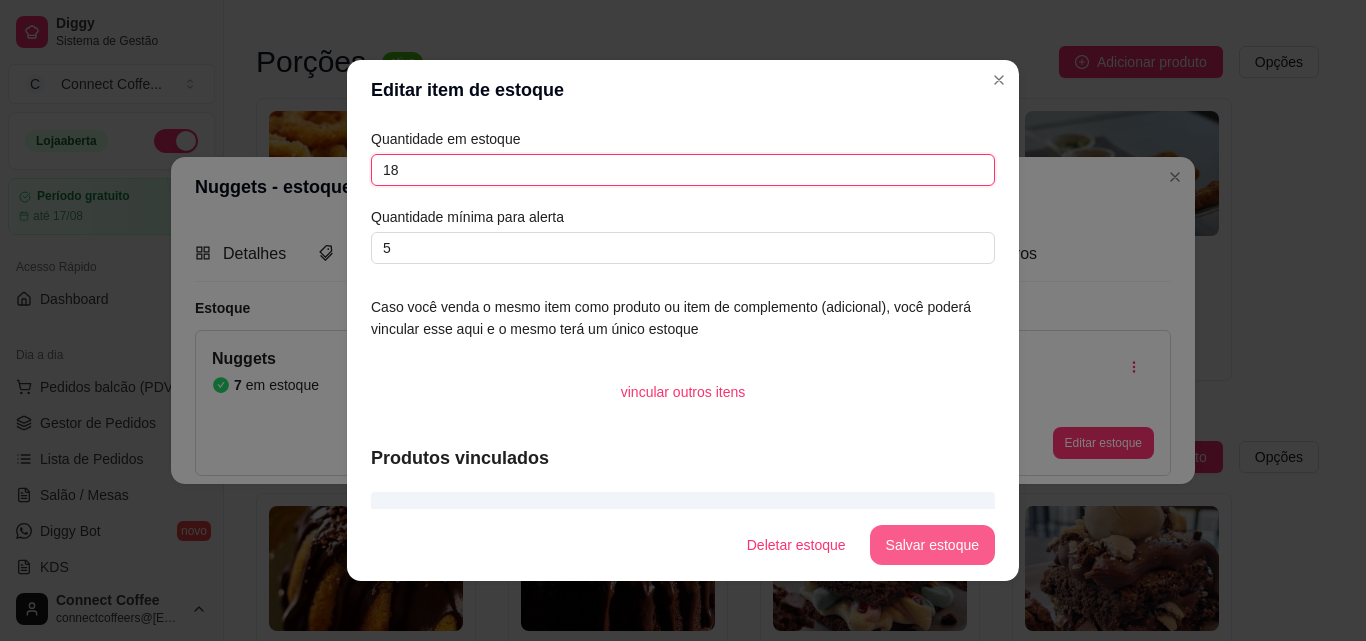type on "18" 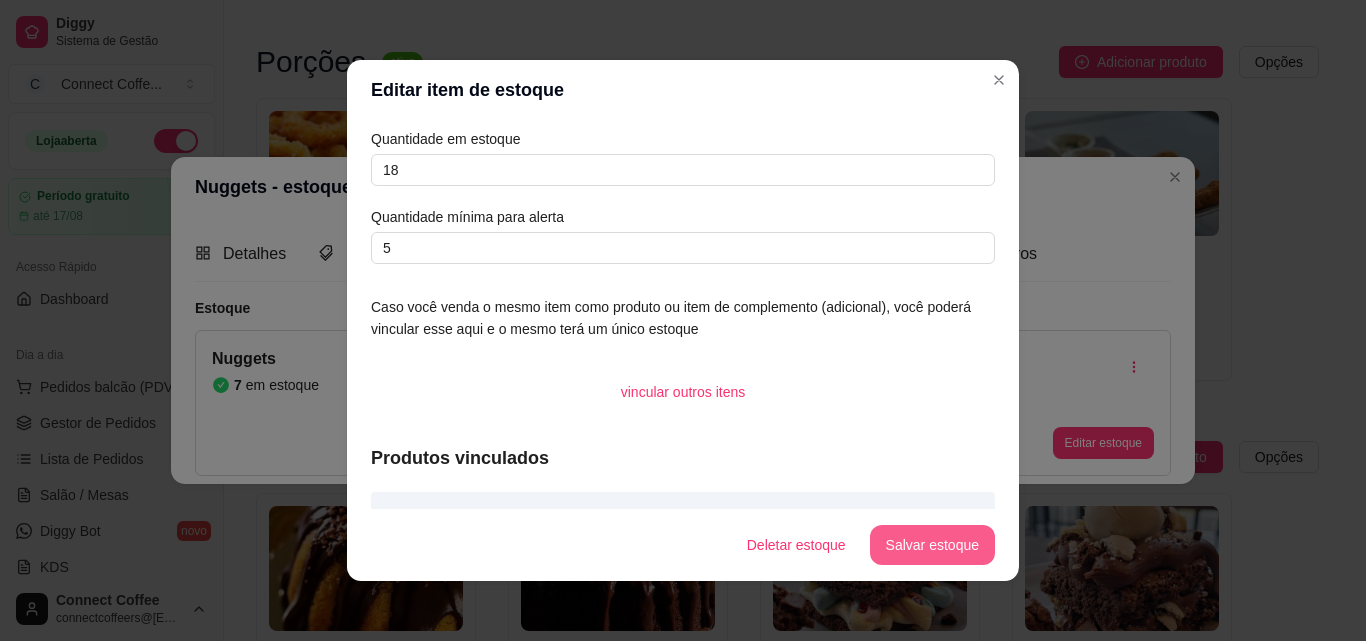 click on "Salvar estoque" at bounding box center (932, 545) 